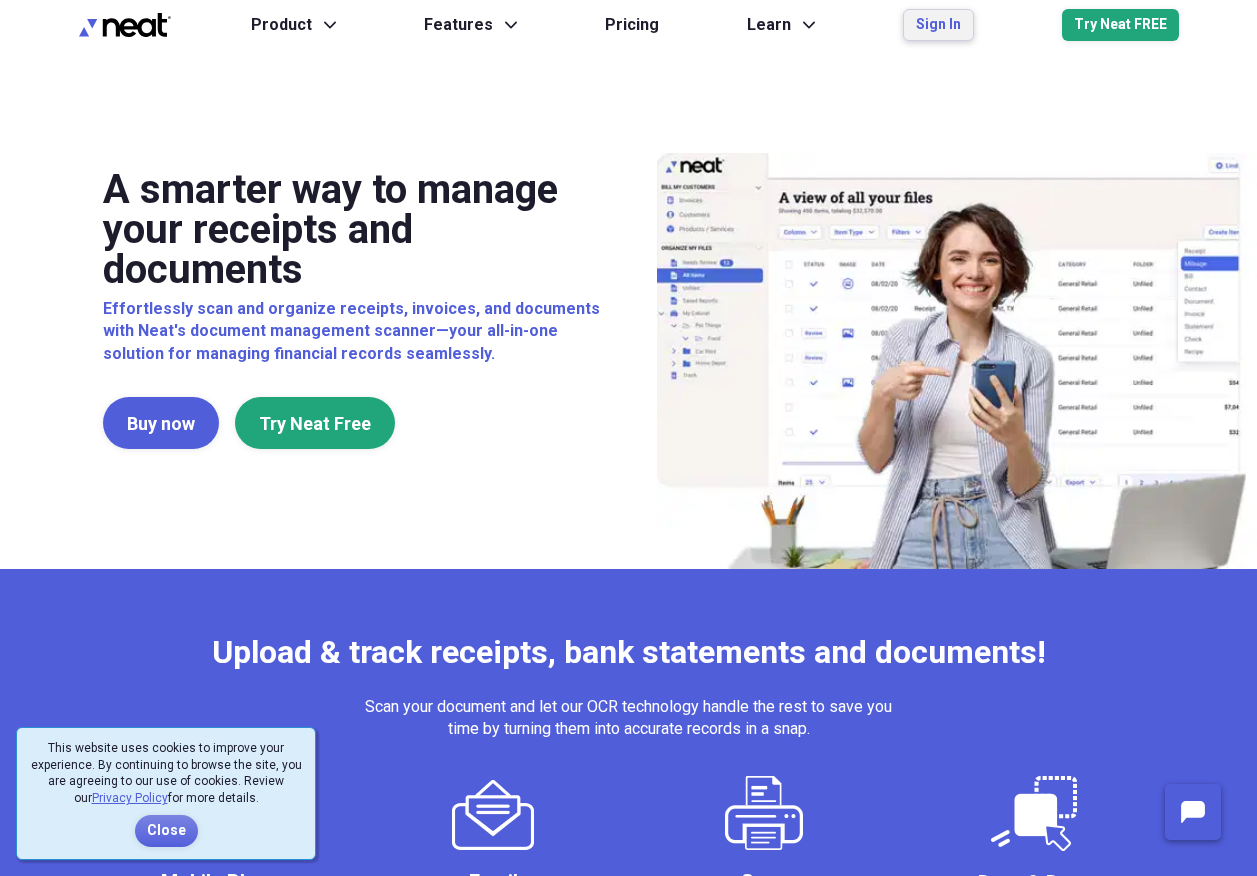 scroll, scrollTop: 0, scrollLeft: 0, axis: both 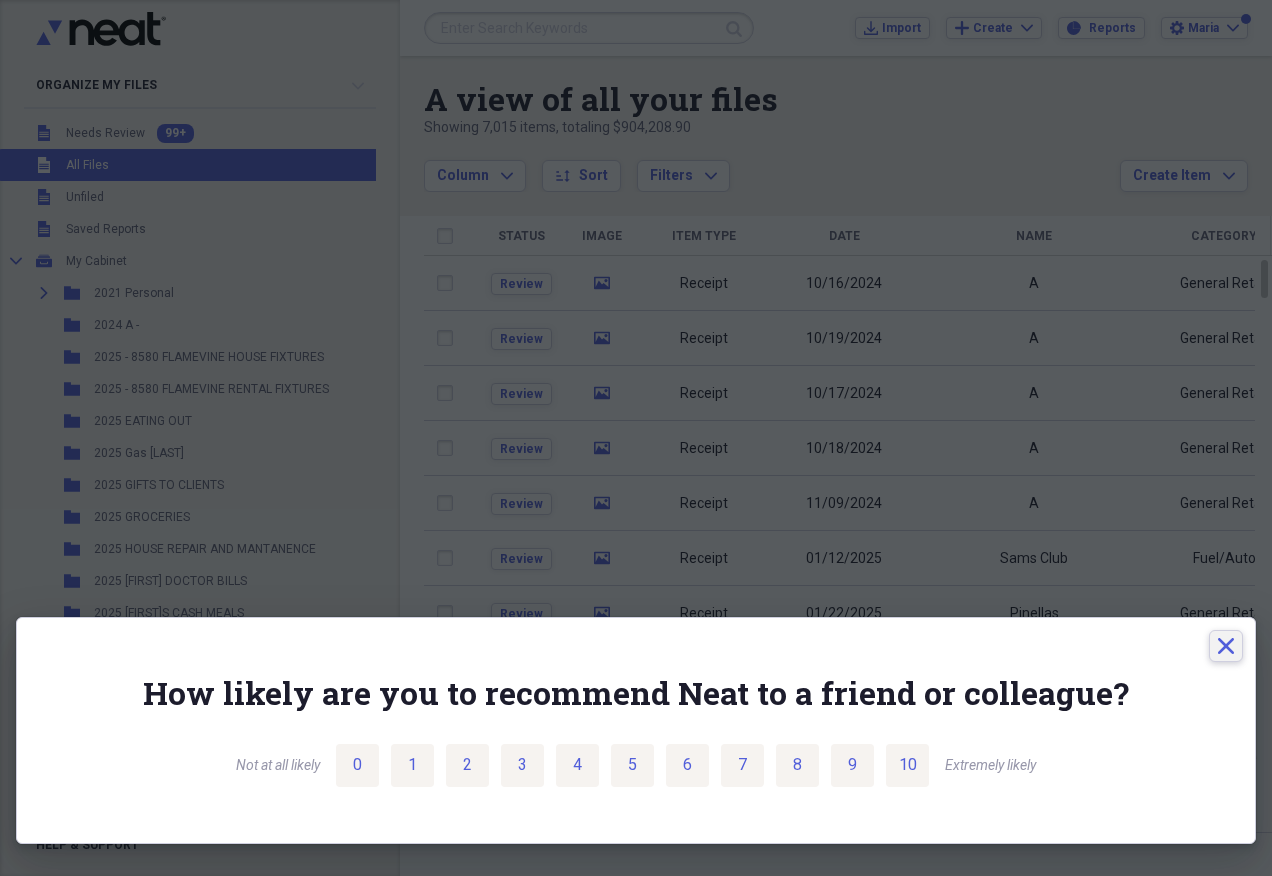 click on "Close" at bounding box center [1226, 646] 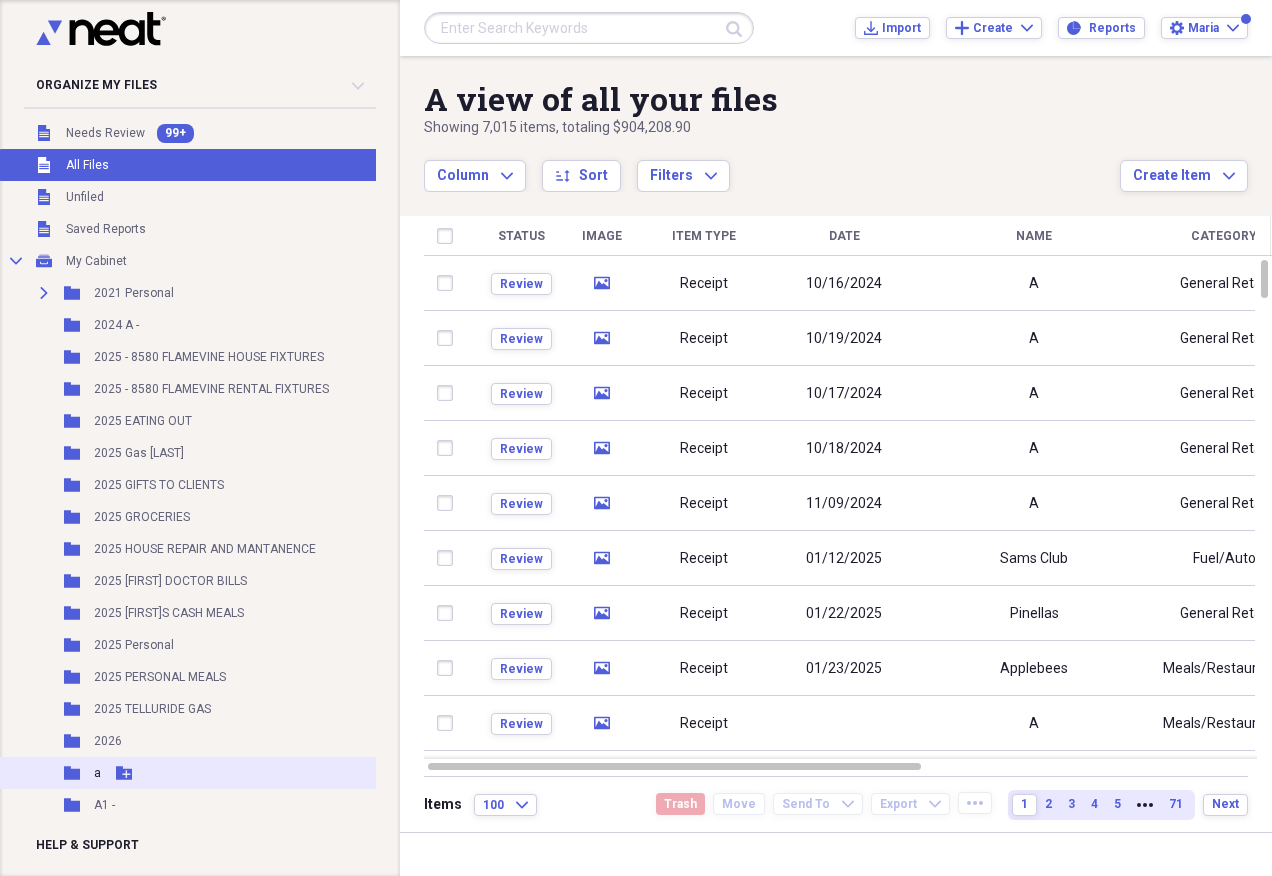click on "Folder a Add Folder" at bounding box center [285, 773] 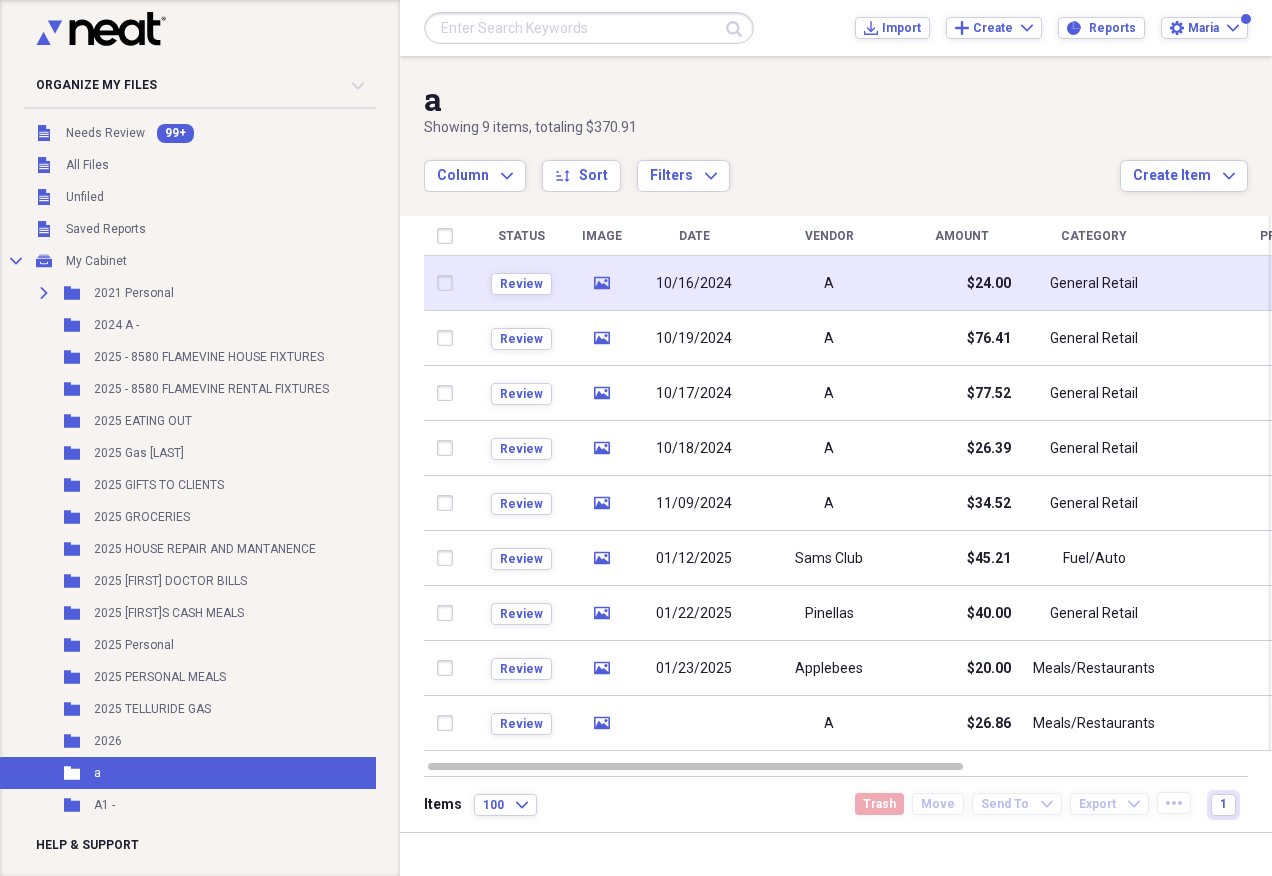 click on "10/16/2024" at bounding box center [694, 283] 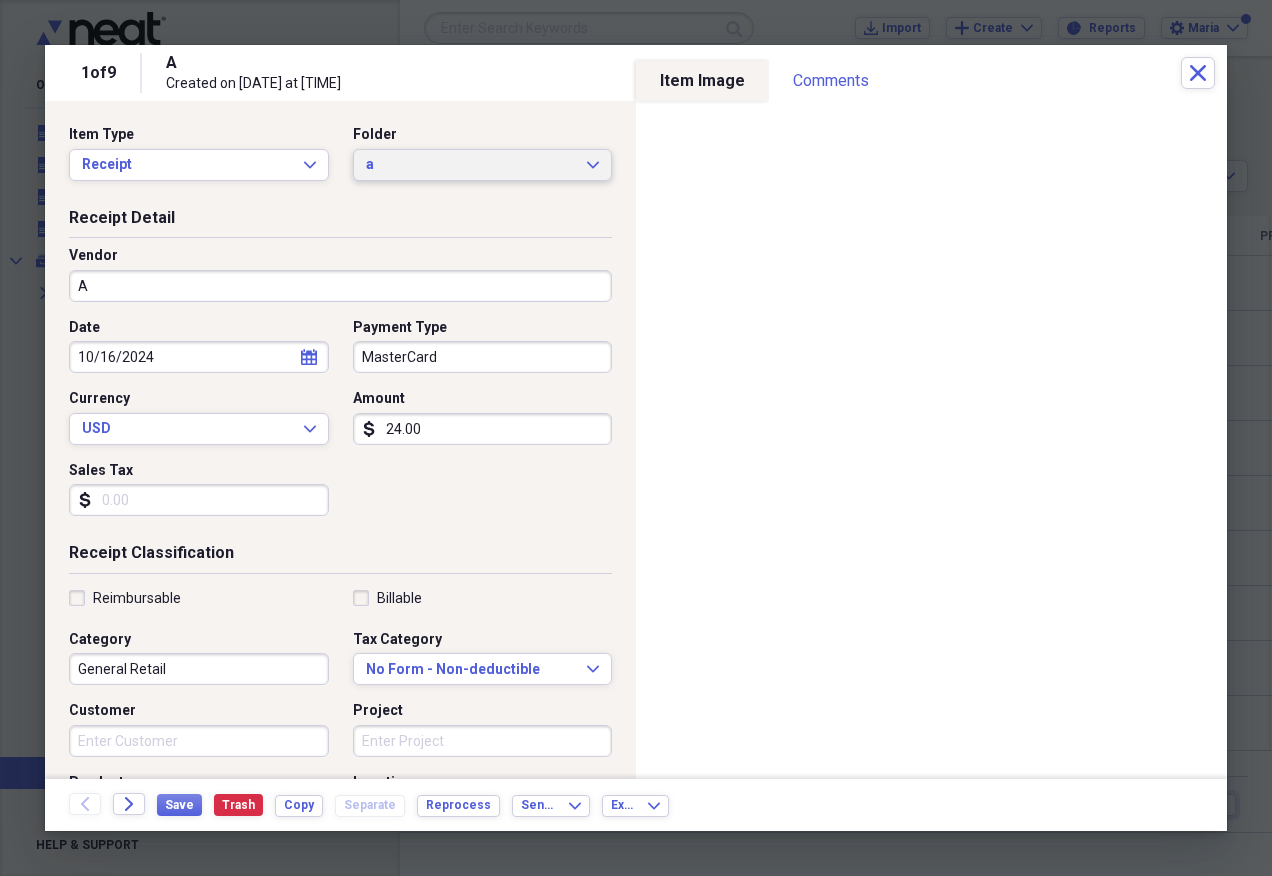 click on "Expand" 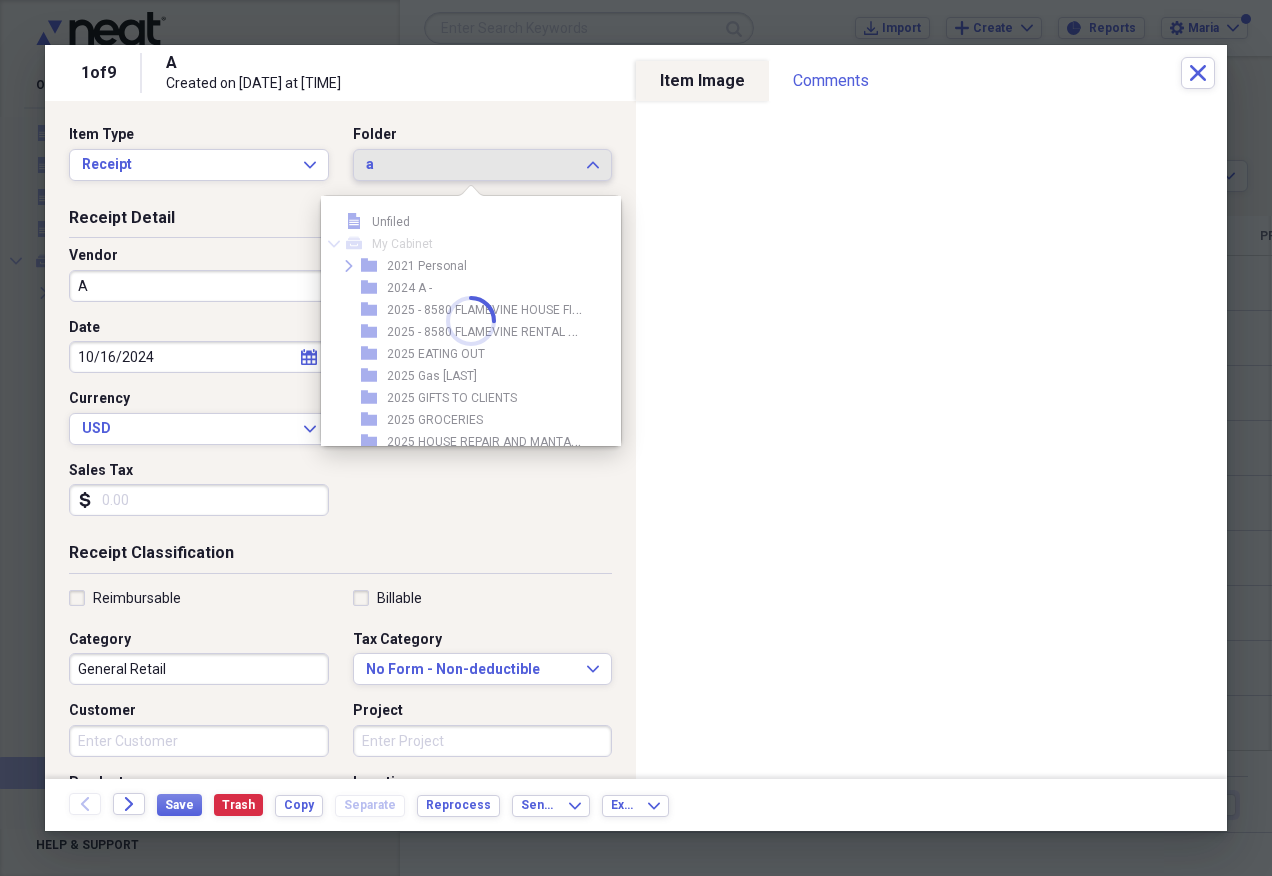 scroll, scrollTop: 275, scrollLeft: 0, axis: vertical 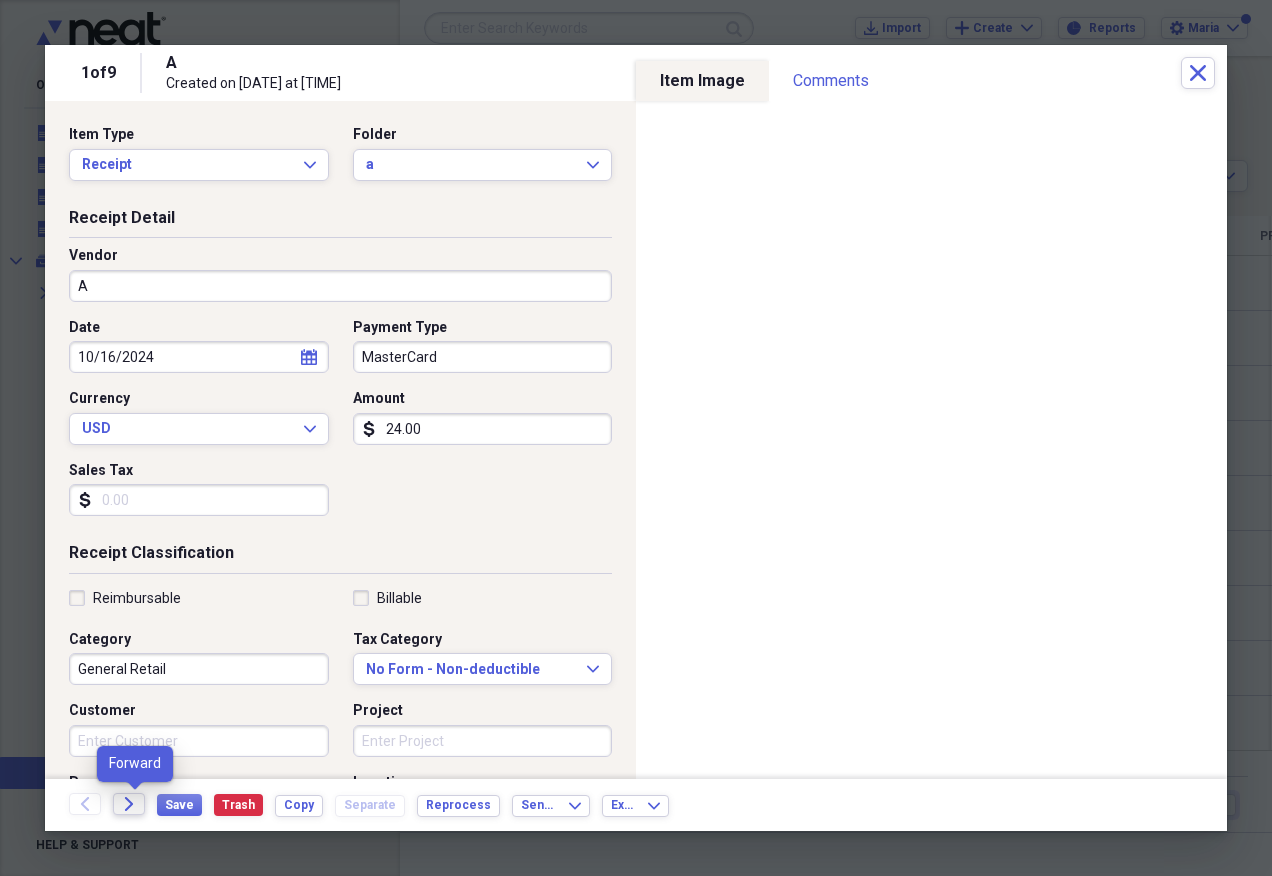 click on "Forward" 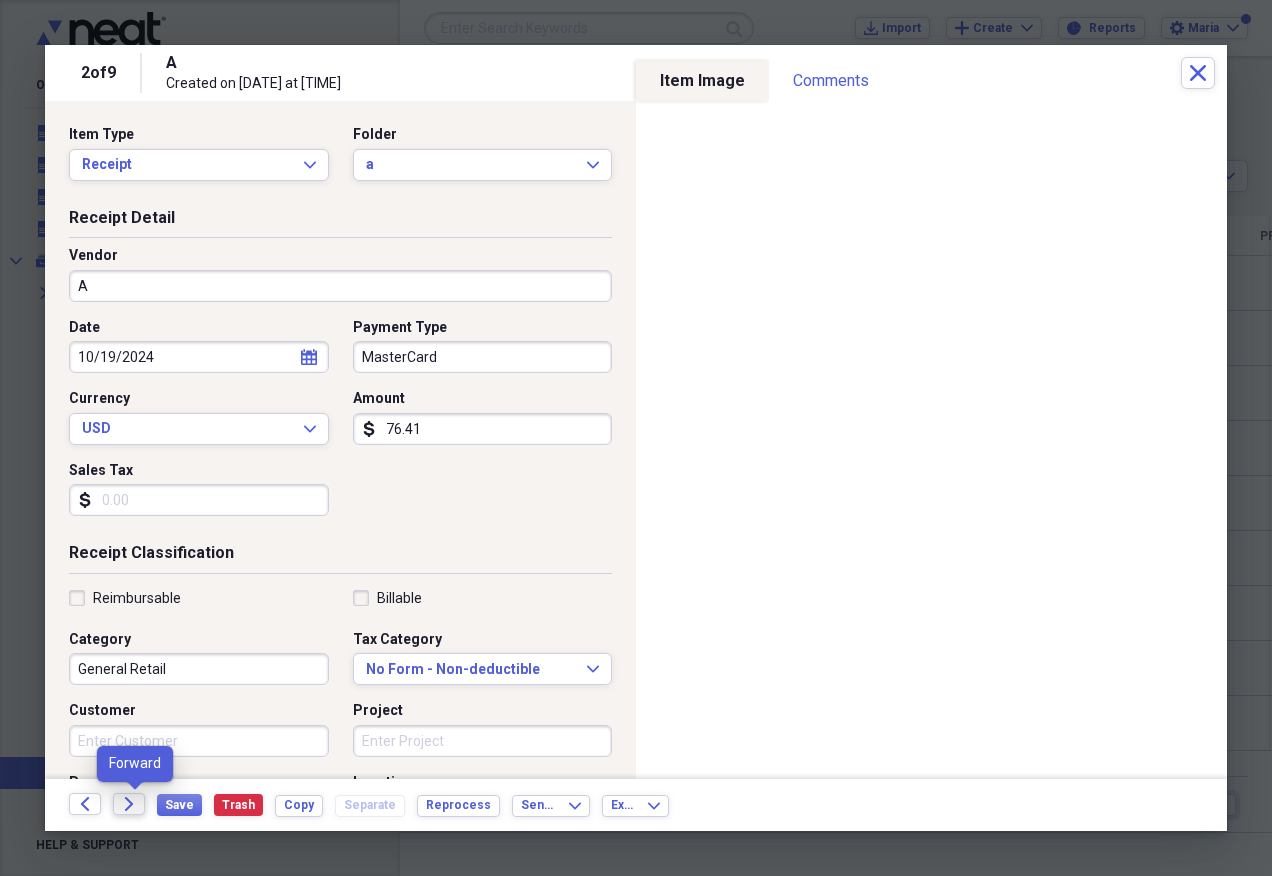 click on "Forward" 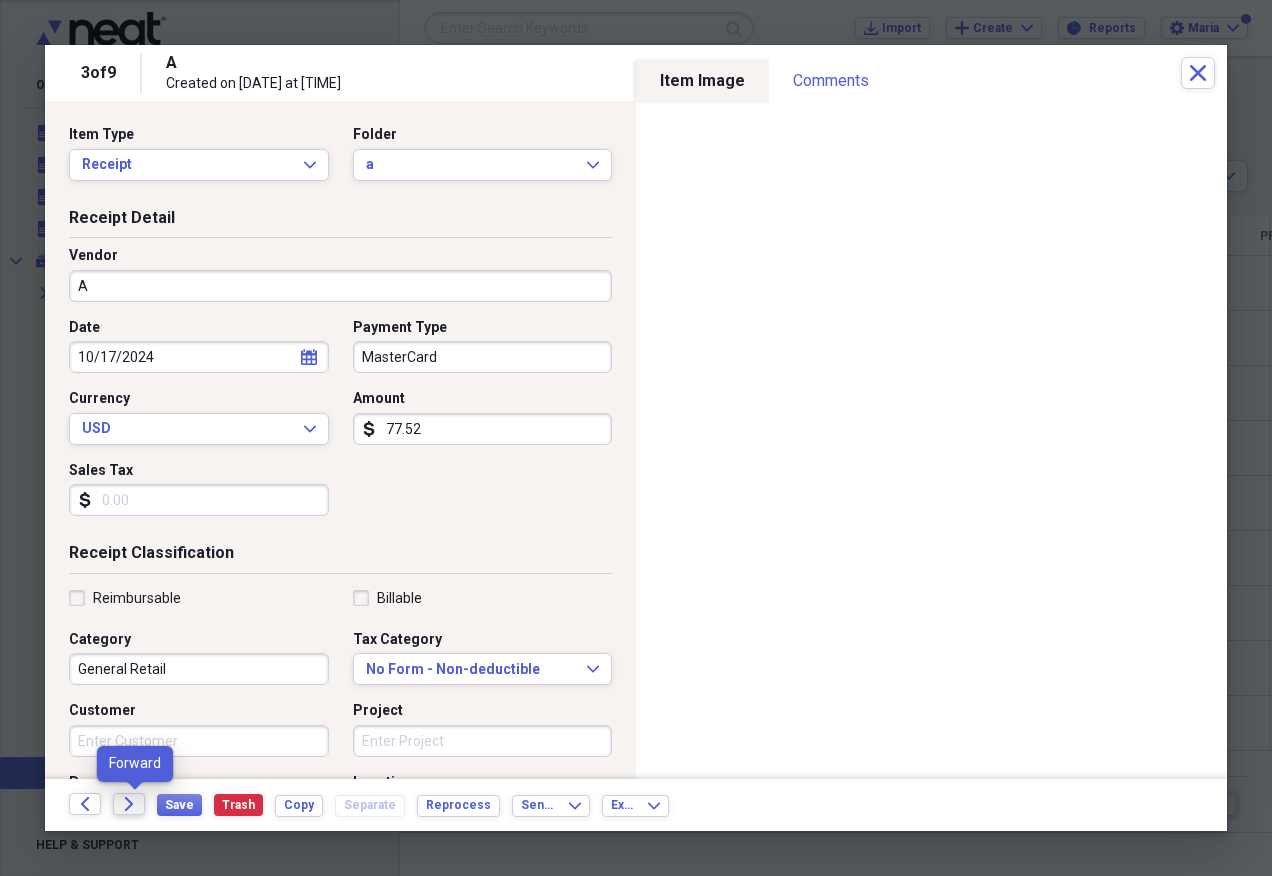 click on "Forward" 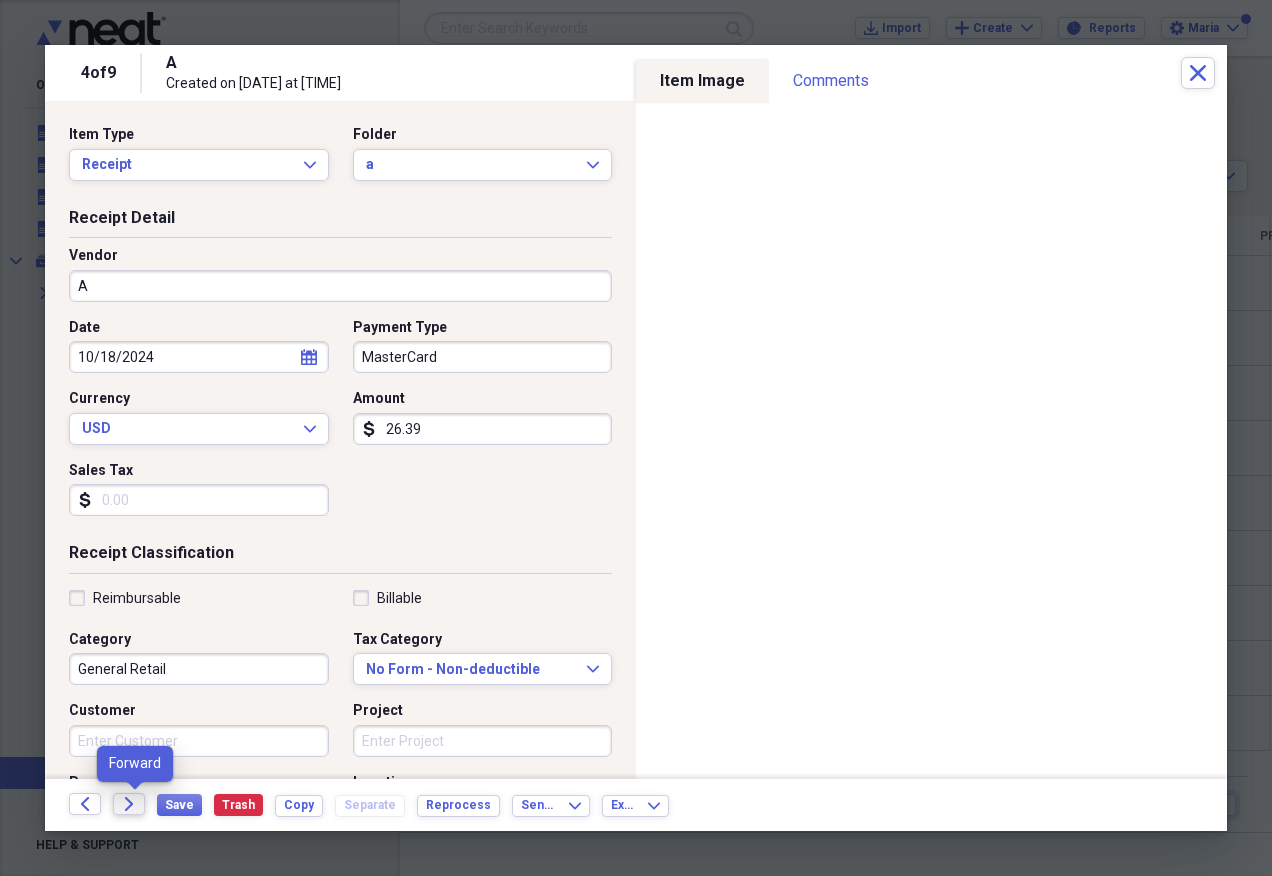 click on "Forward" 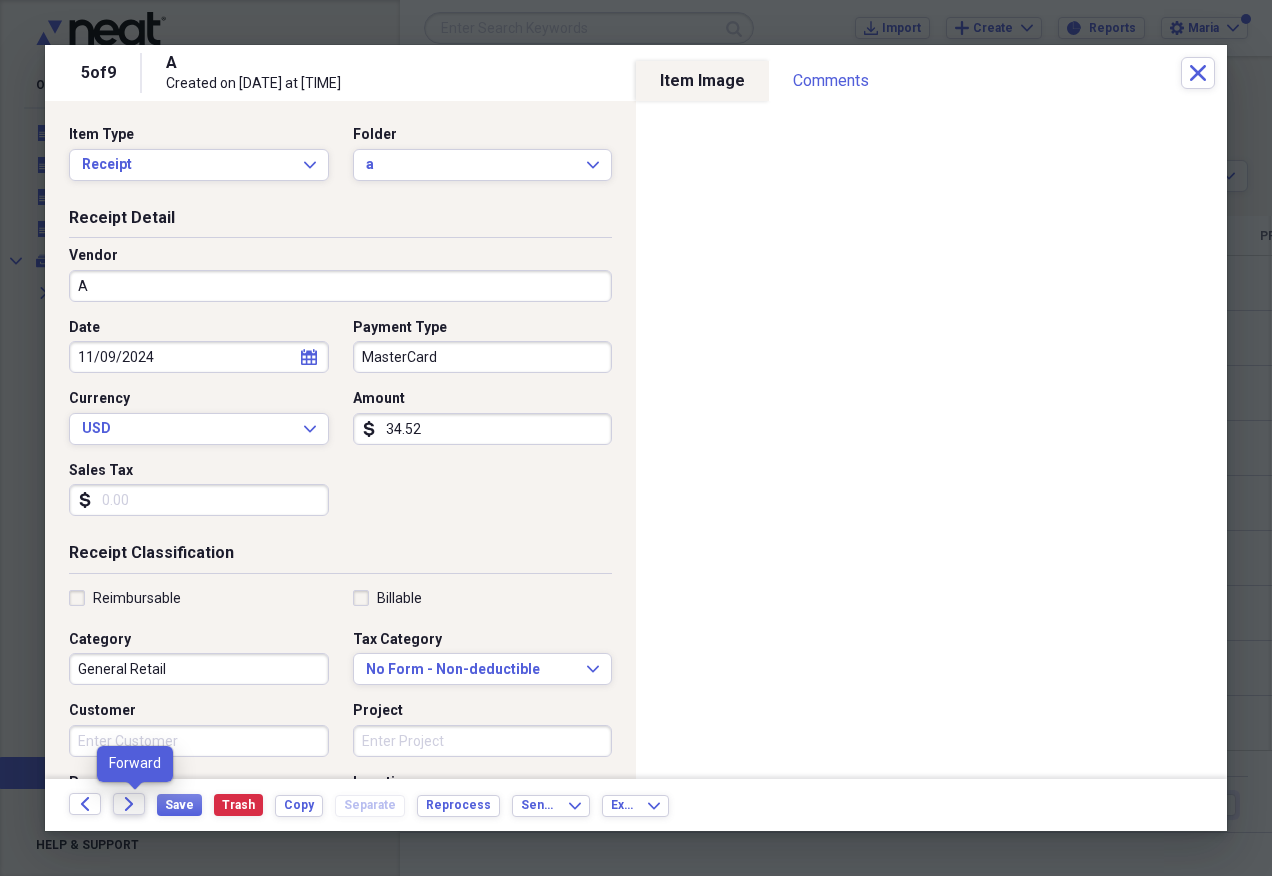 click on "Forward" 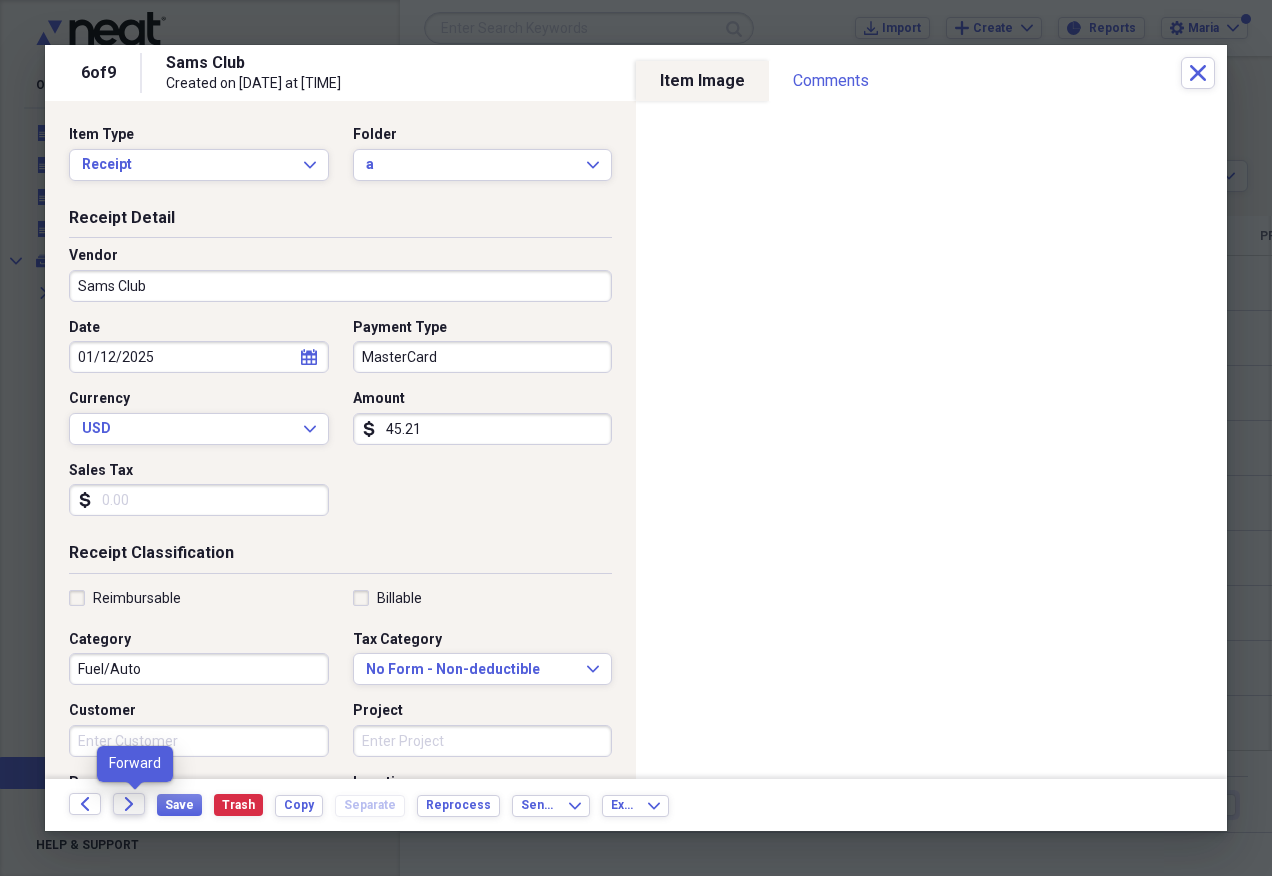 click on "Forward" 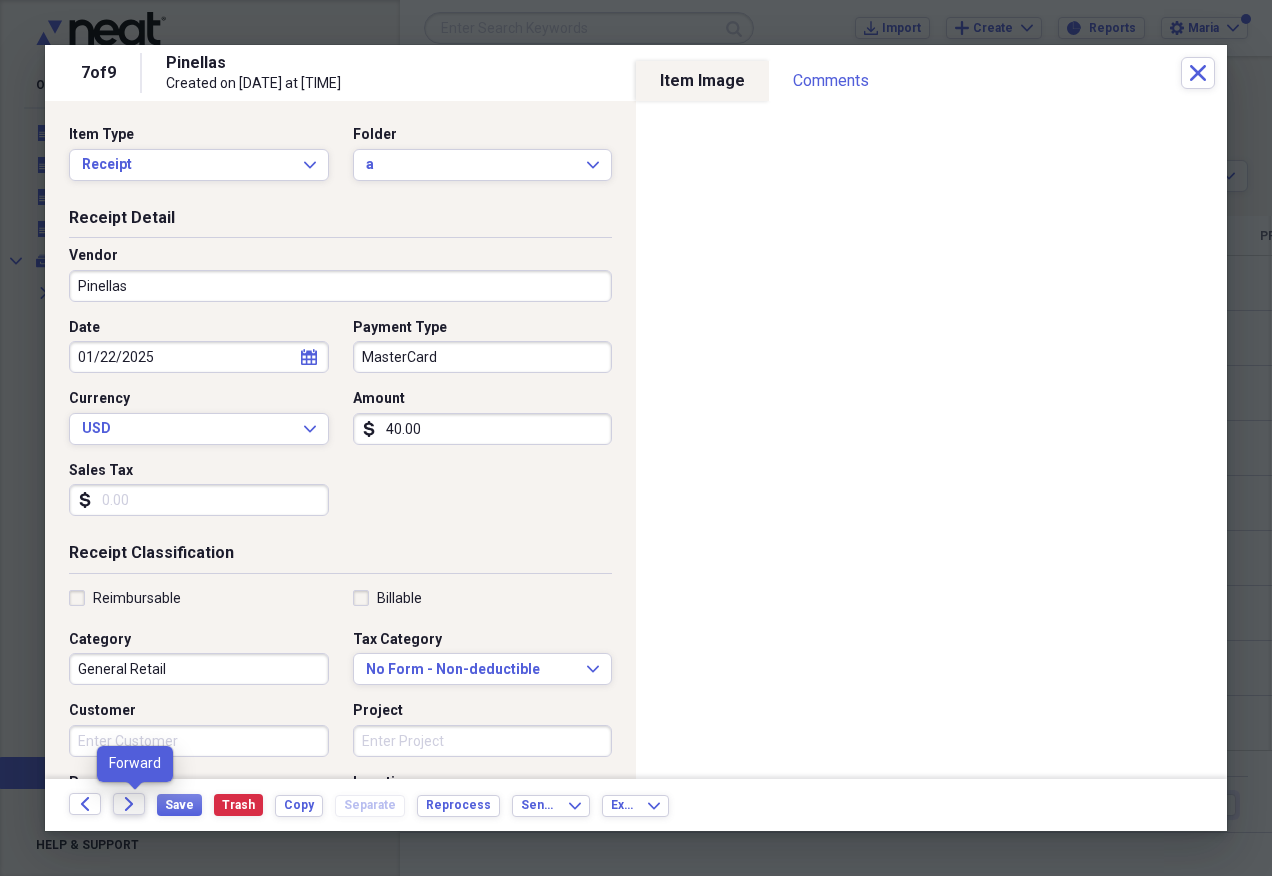 click on "Forward" 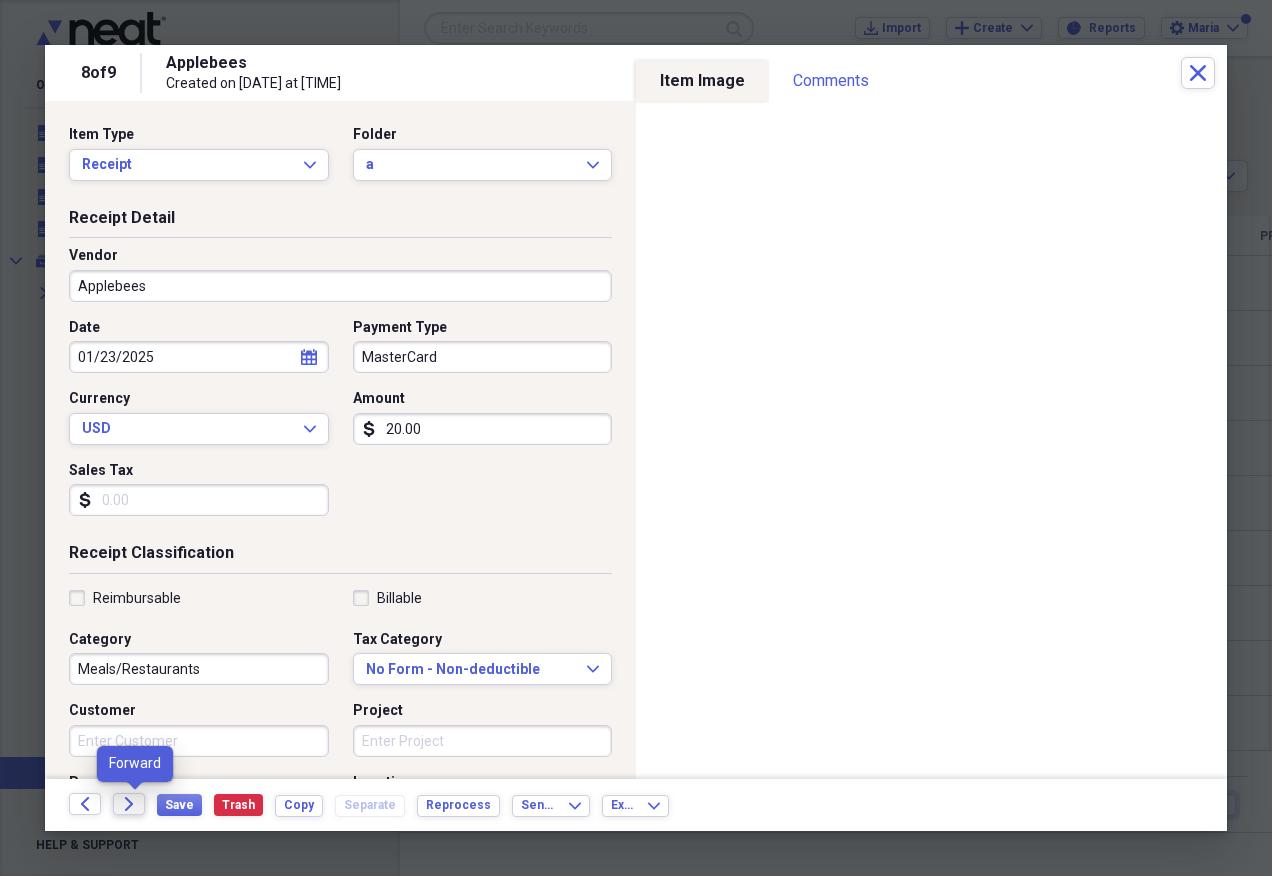 click on "Forward" 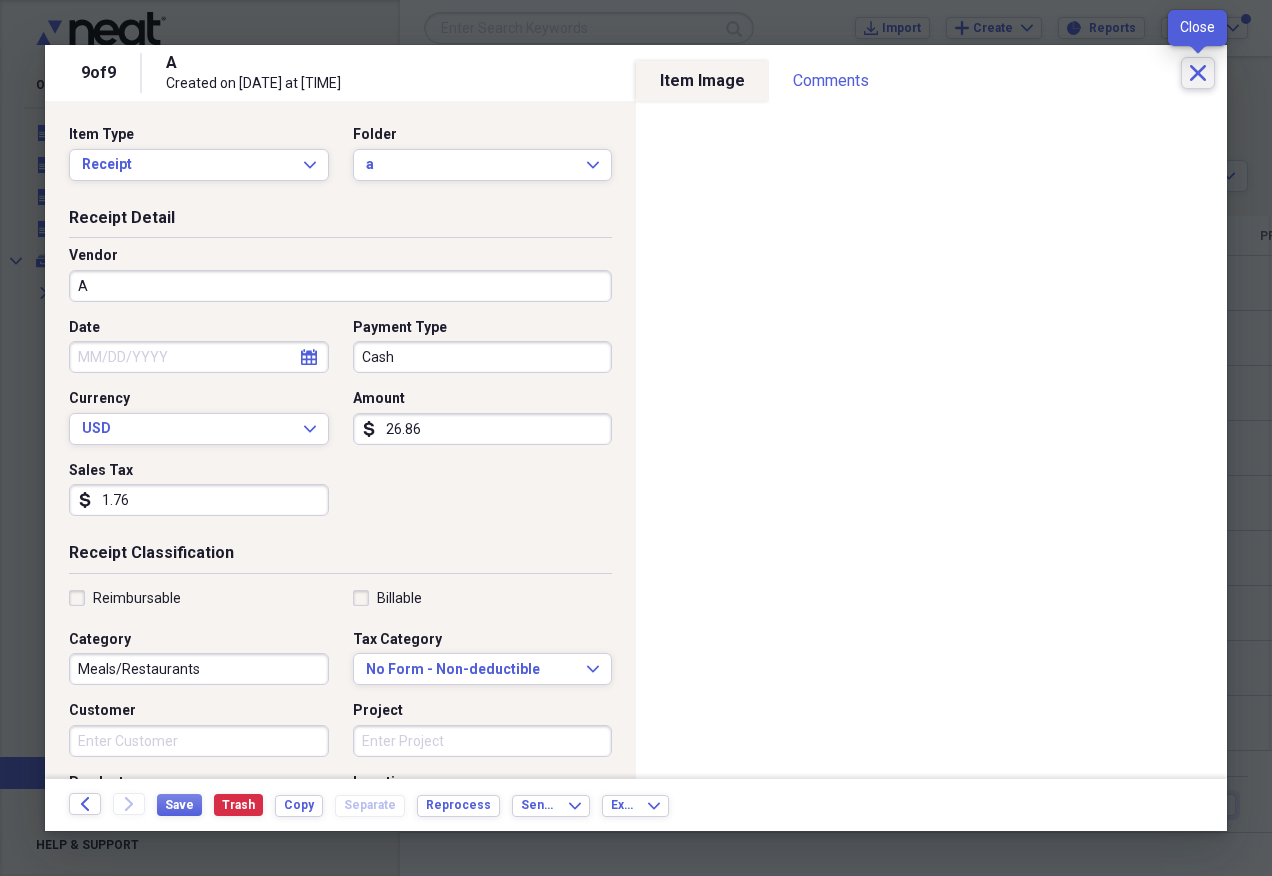 click on "Close" 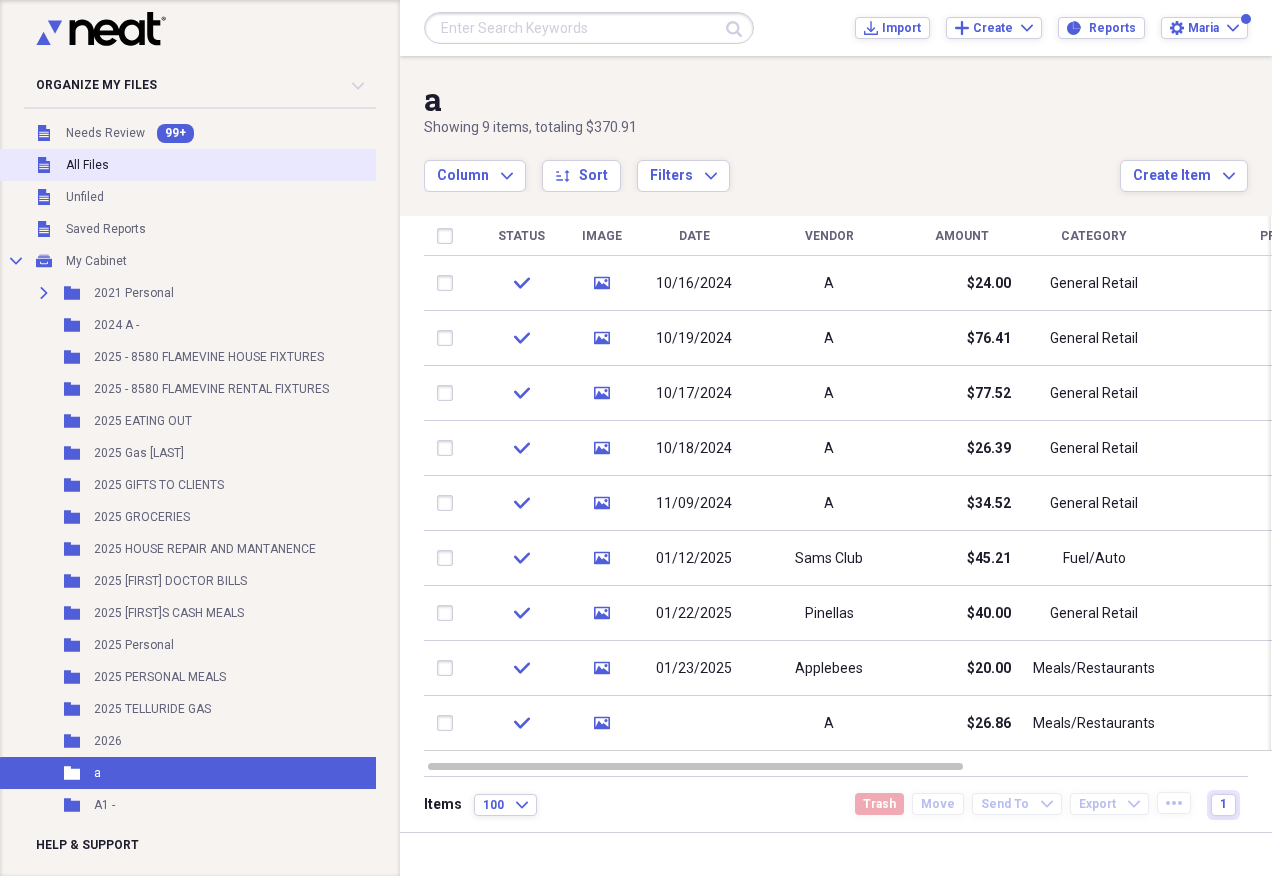 click on "Unfiled All Files" at bounding box center [285, 165] 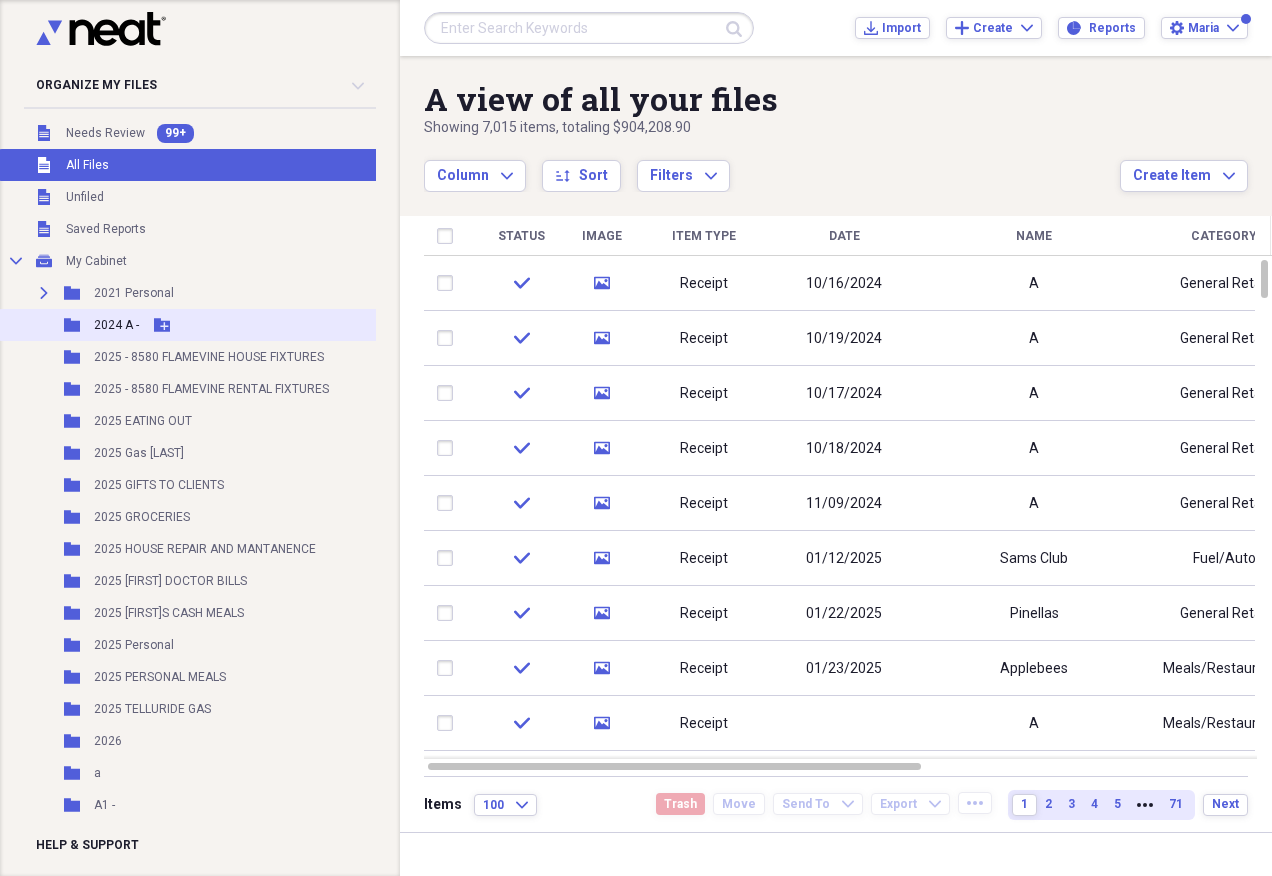 click on "Folder 2024 A - Add Folder" at bounding box center (285, 325) 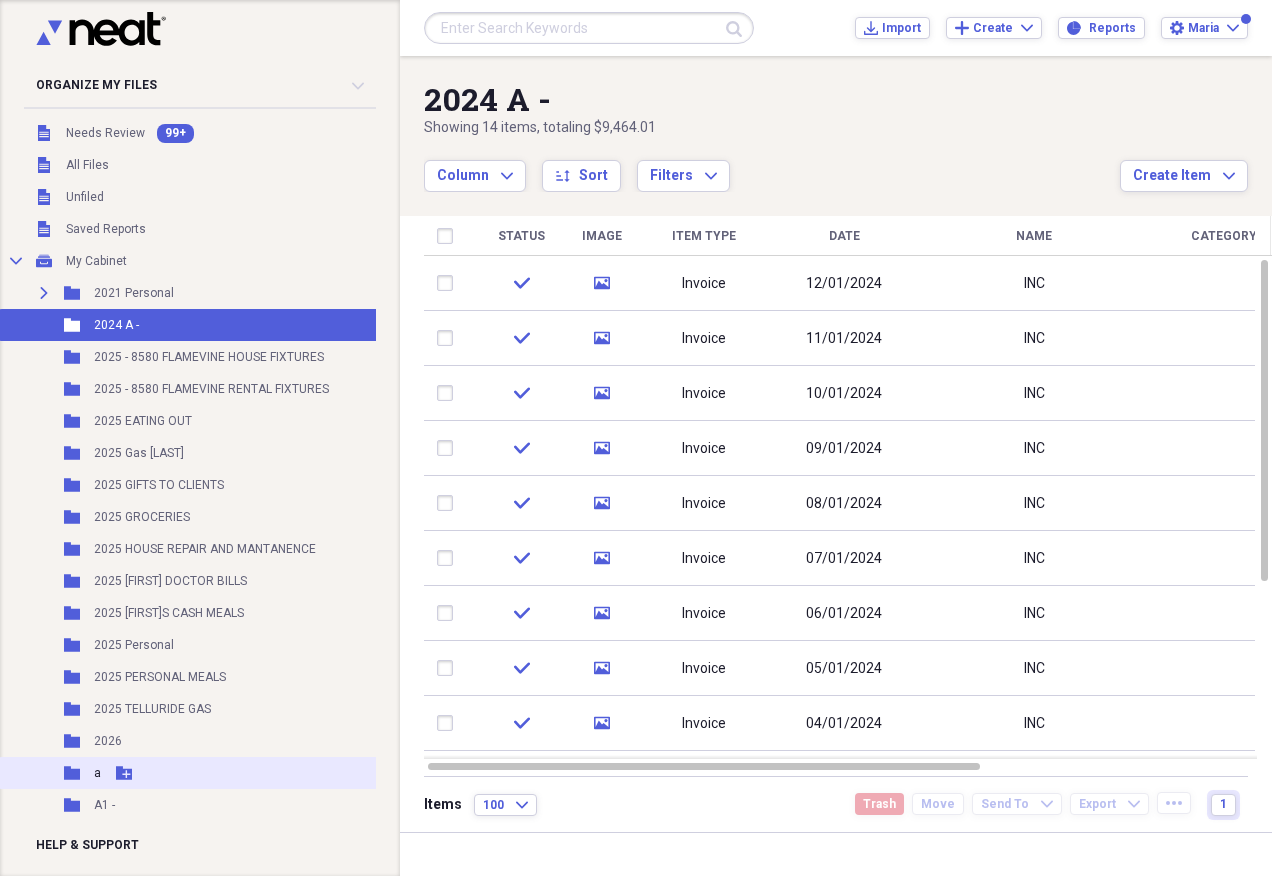 click on "Folder a Add Folder" at bounding box center (285, 773) 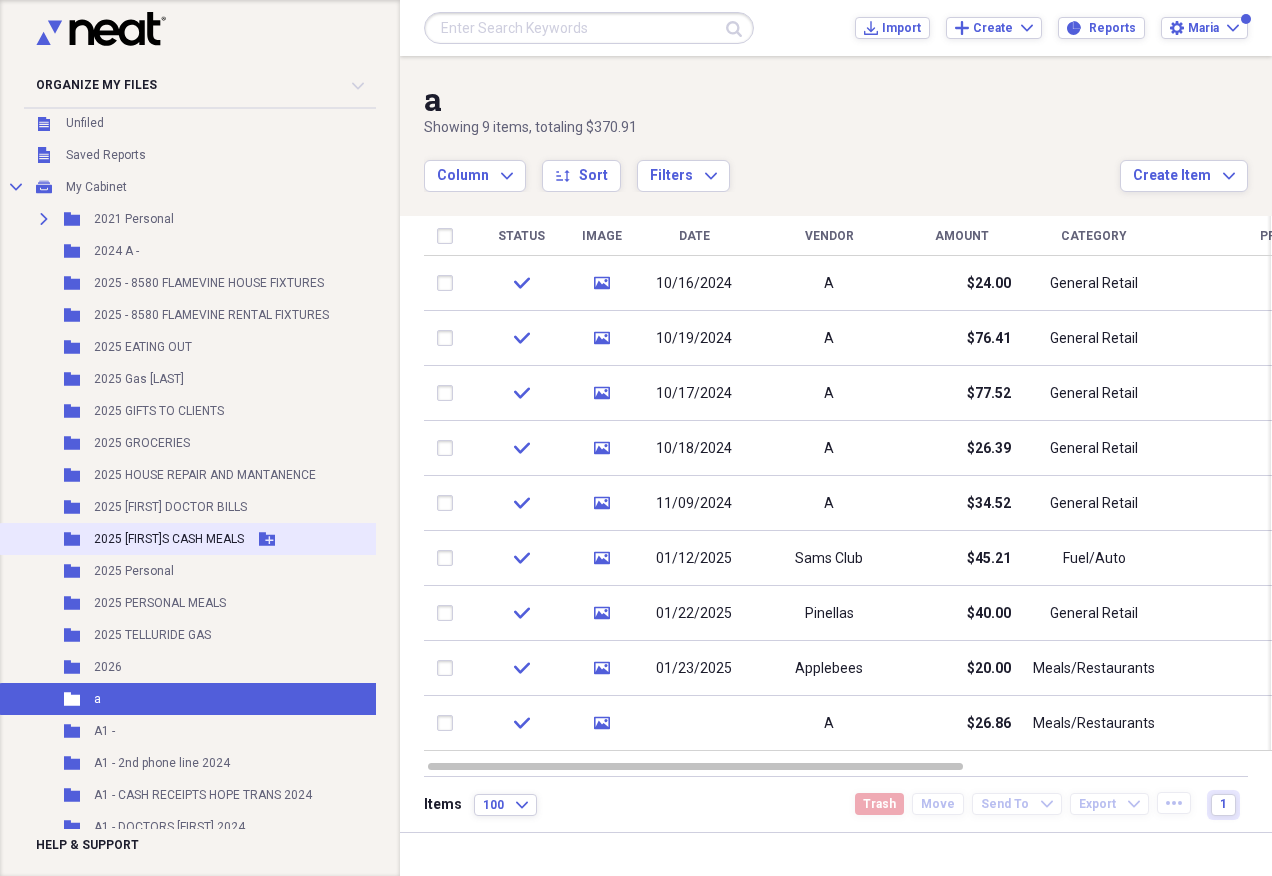 scroll, scrollTop: 200, scrollLeft: 0, axis: vertical 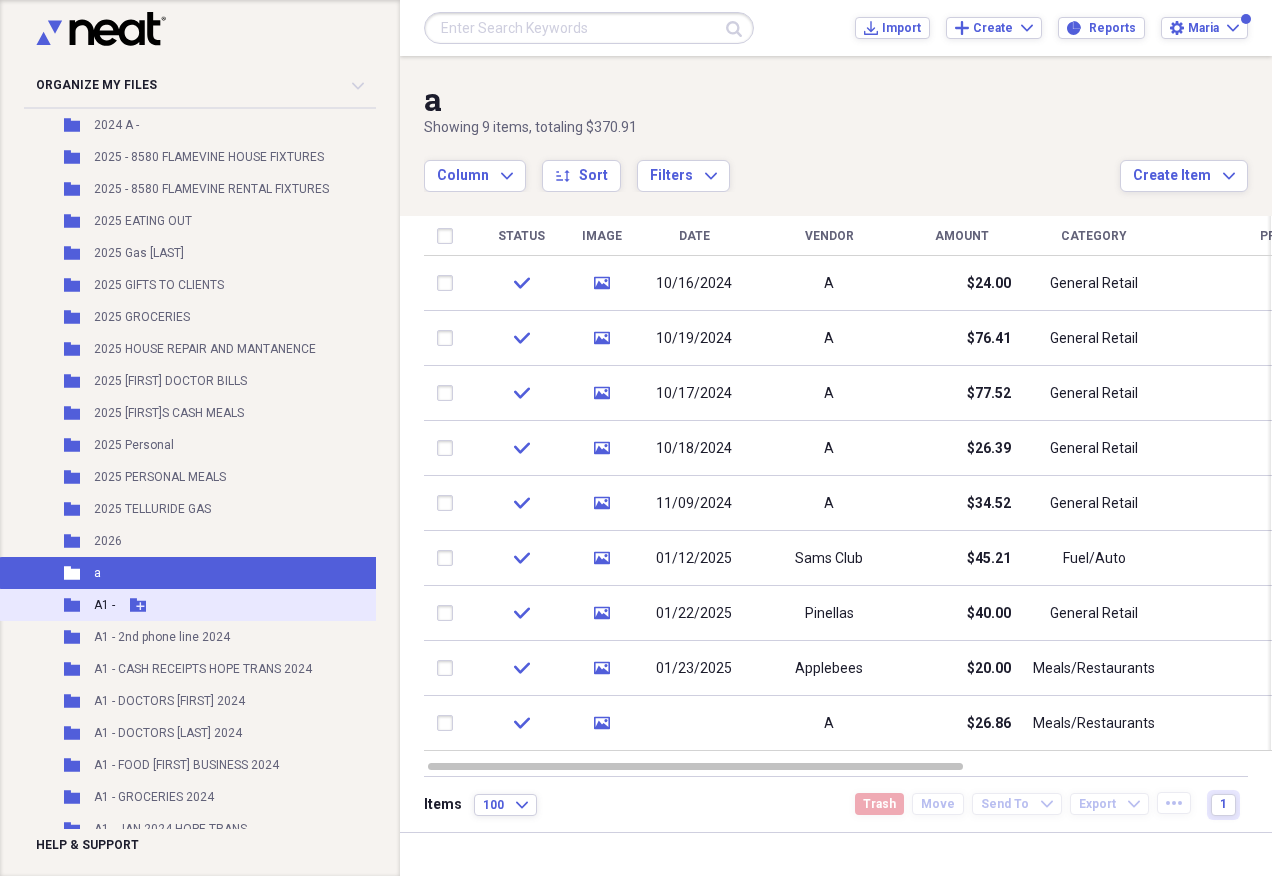click on "Folder A1 - Add Folder" at bounding box center (285, 605) 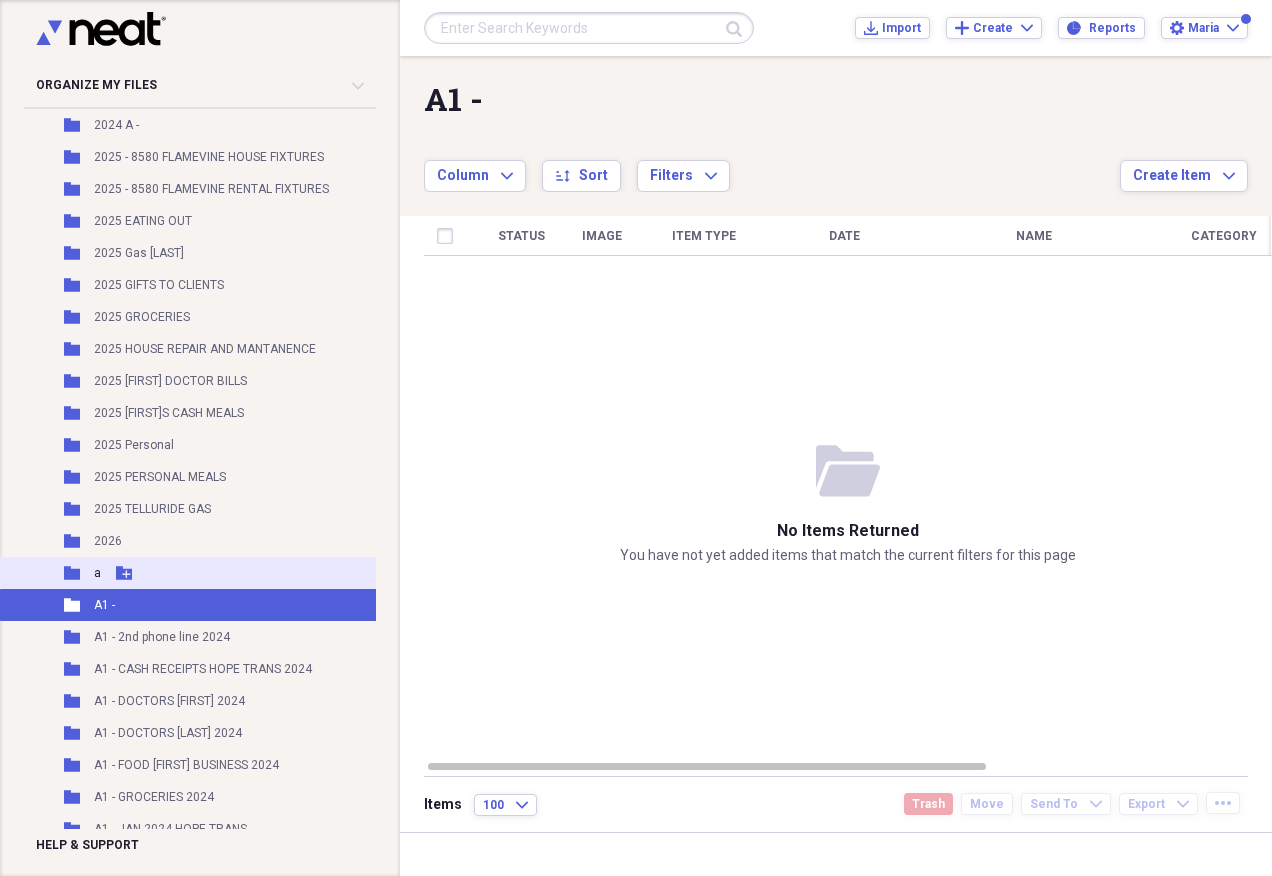 click on "Folder a Add Folder" at bounding box center (285, 573) 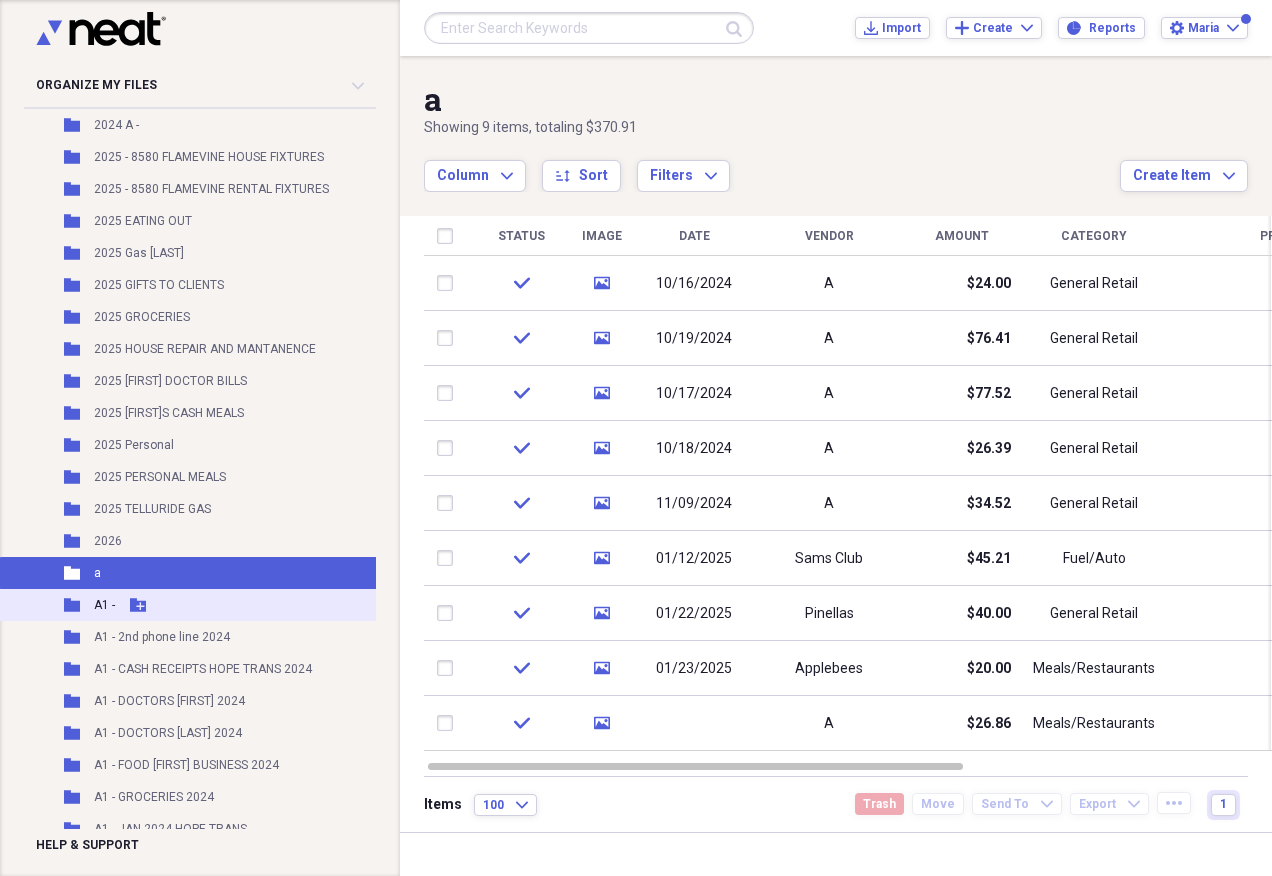 click on "Folder A1 - Add Folder" at bounding box center [285, 605] 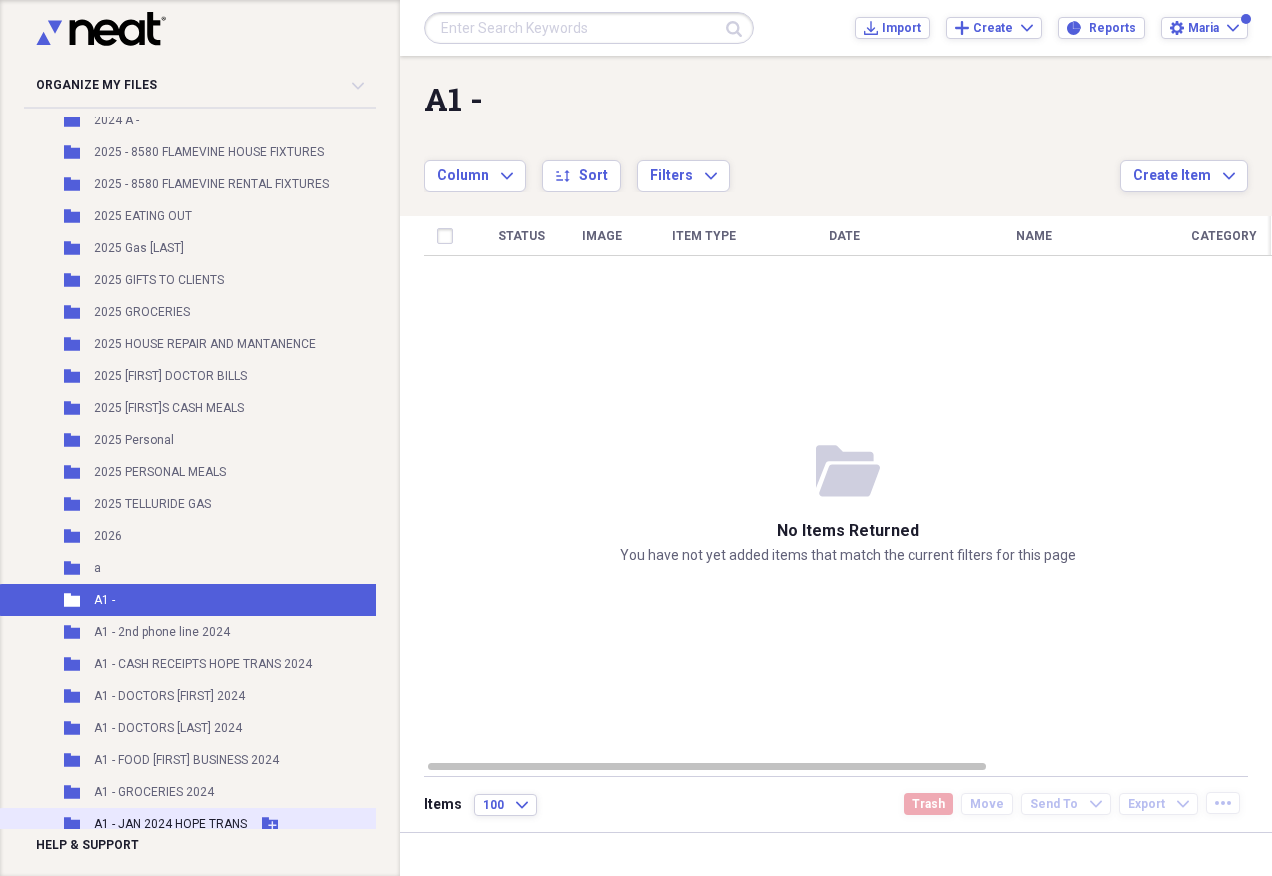 scroll, scrollTop: 200, scrollLeft: 0, axis: vertical 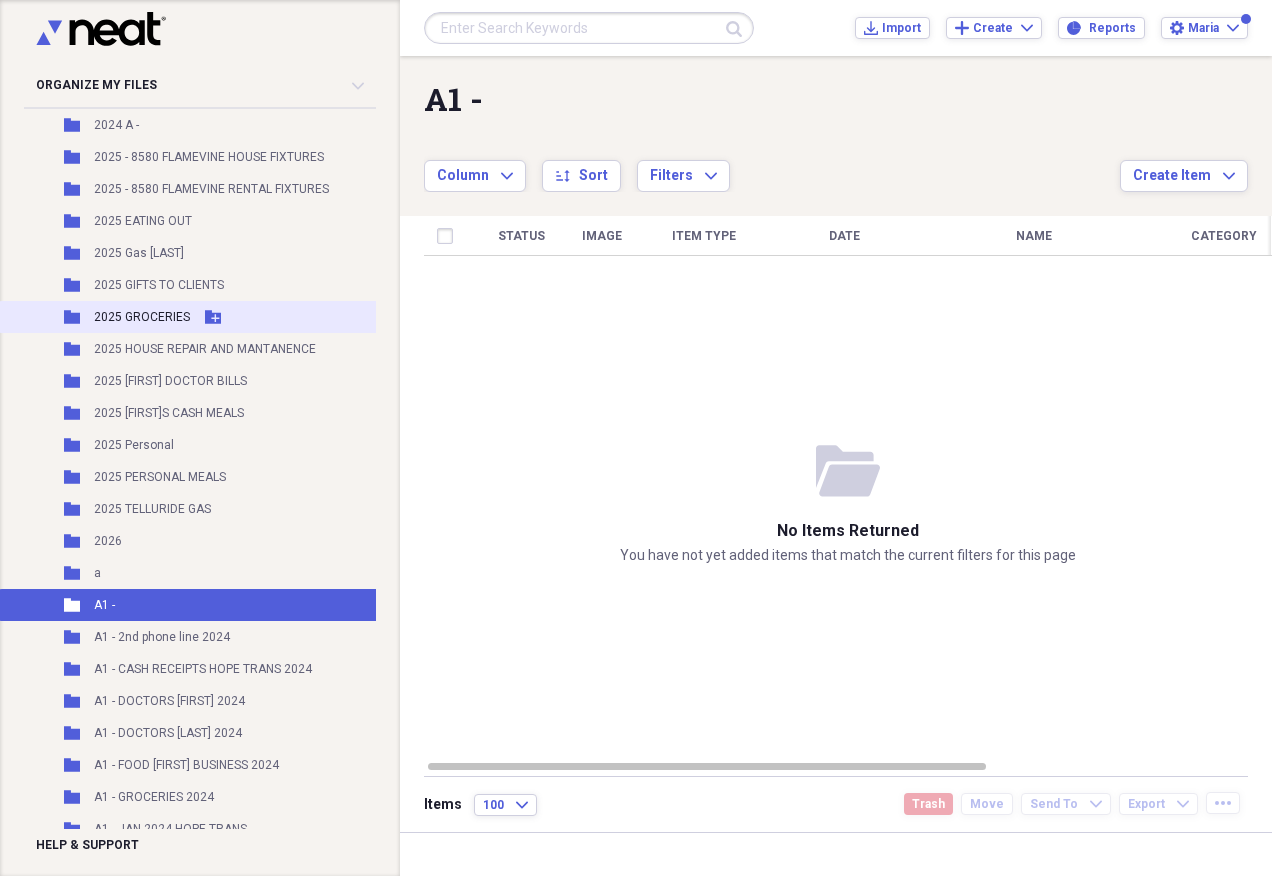 click on "Folder 2025 GROCERIES Add Folder" at bounding box center (285, 317) 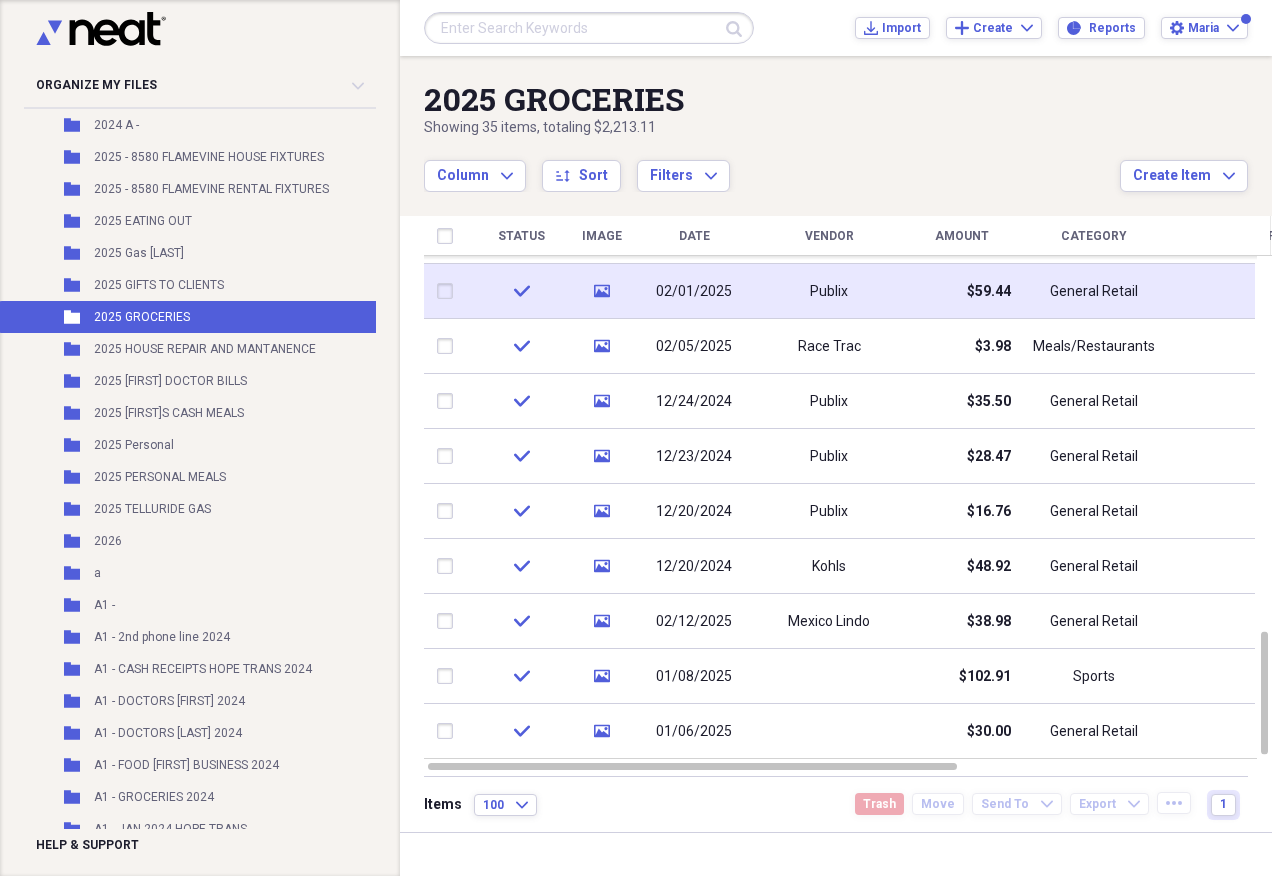 click on "Publix" at bounding box center (829, 291) 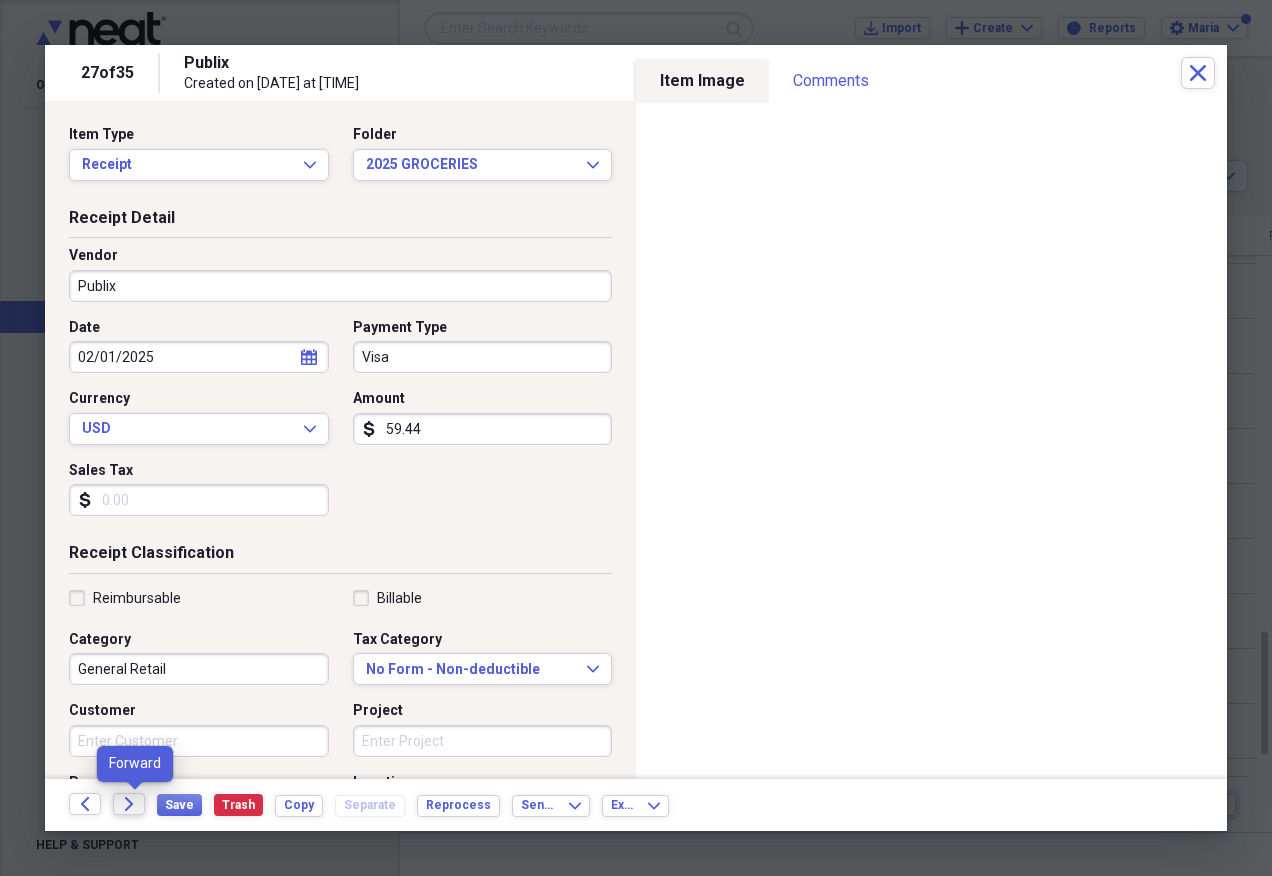 click on "Forward" 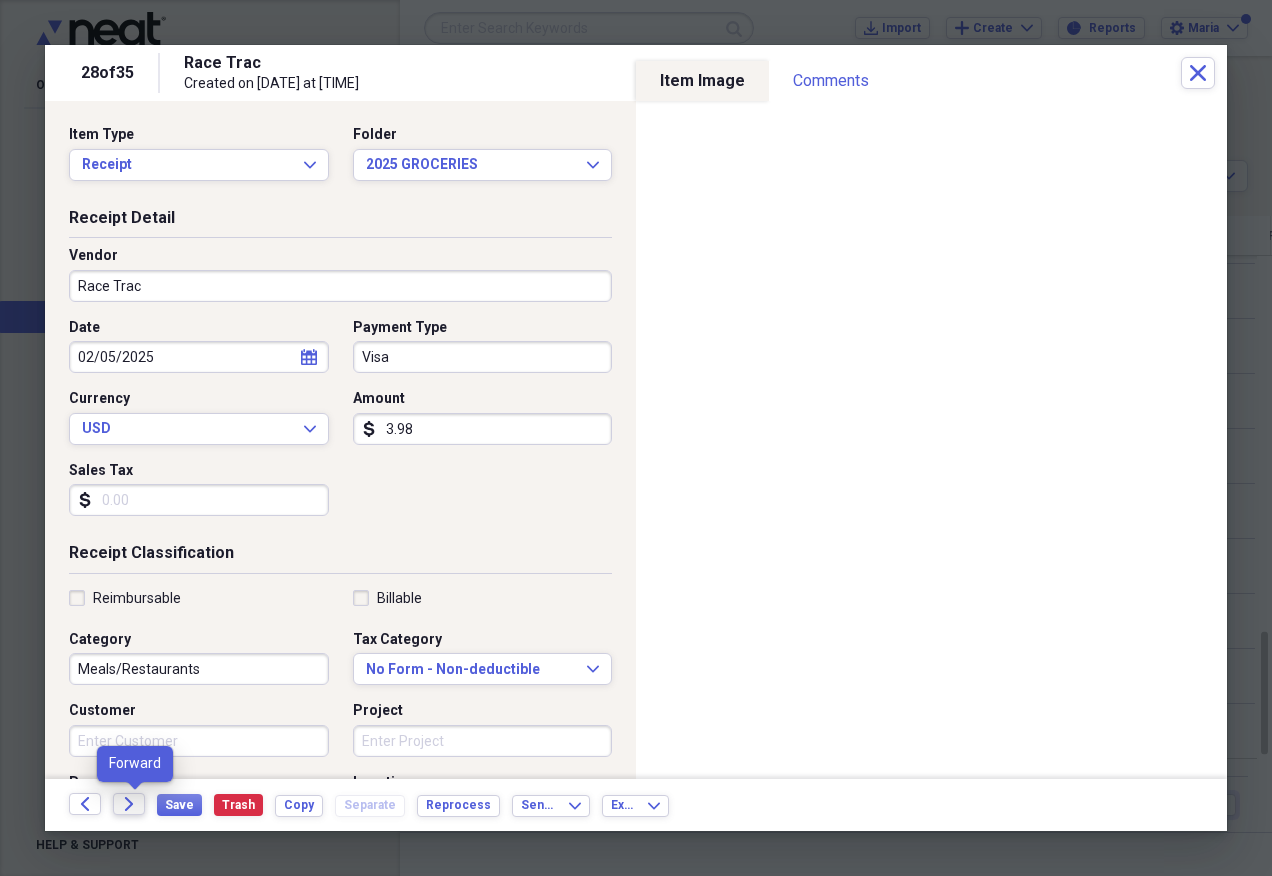 click on "Forward" 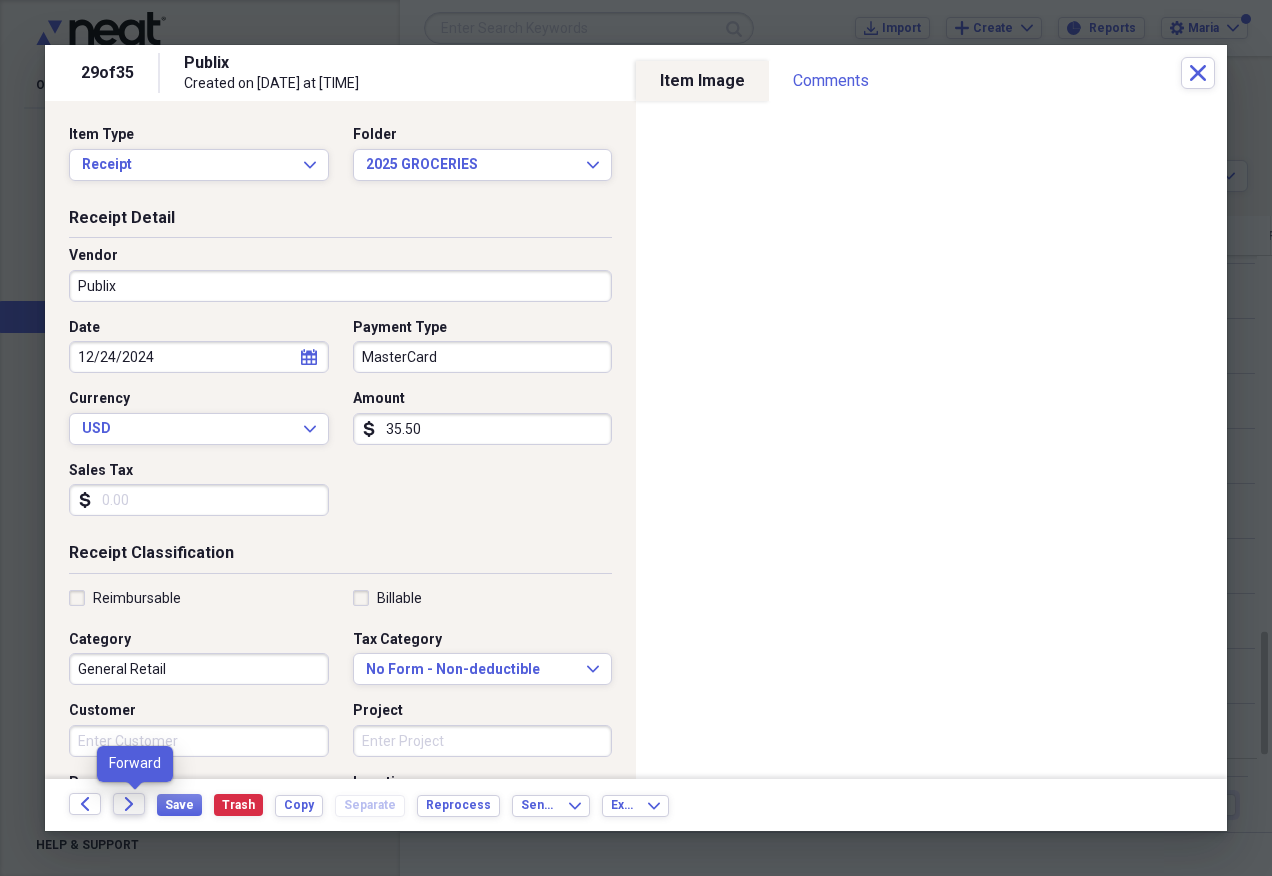 click on "Forward" 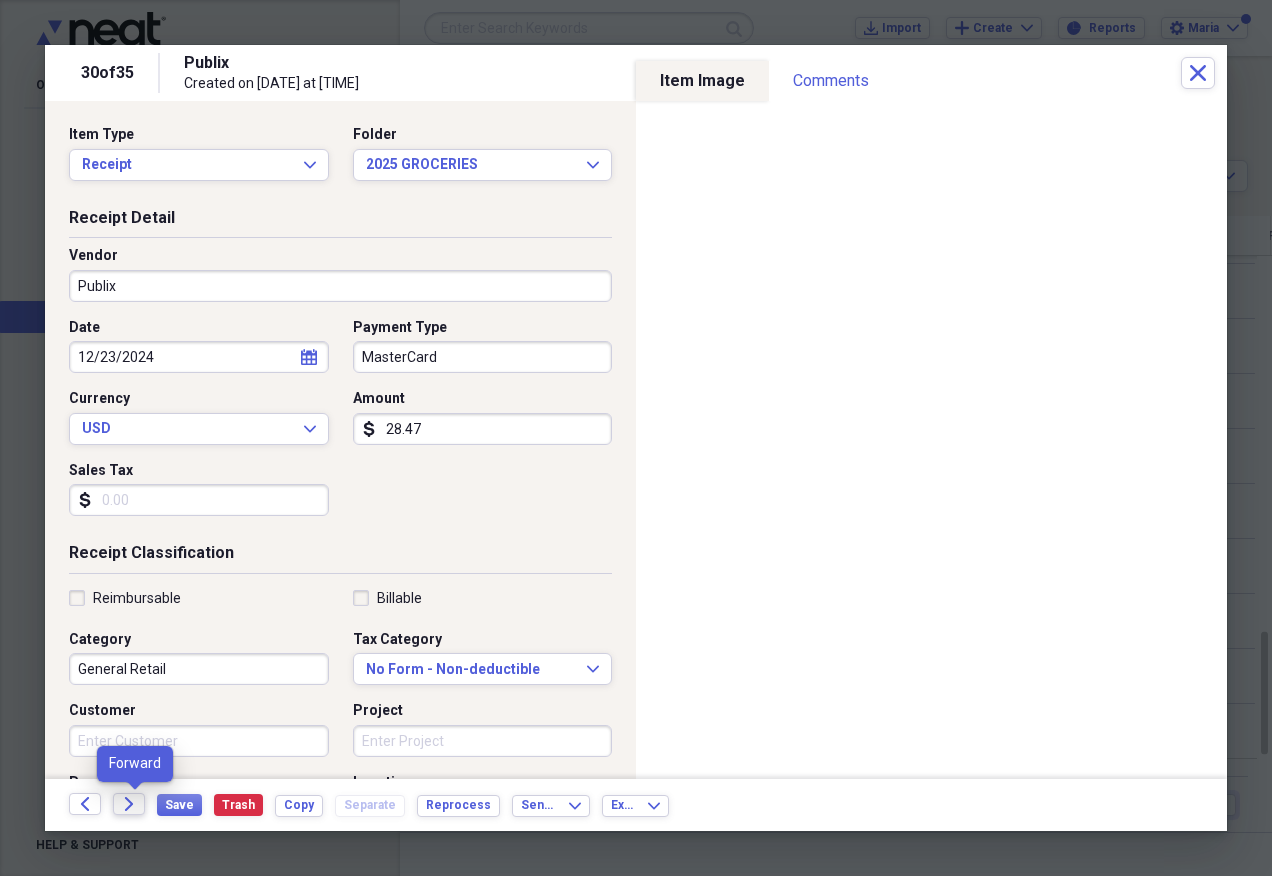click 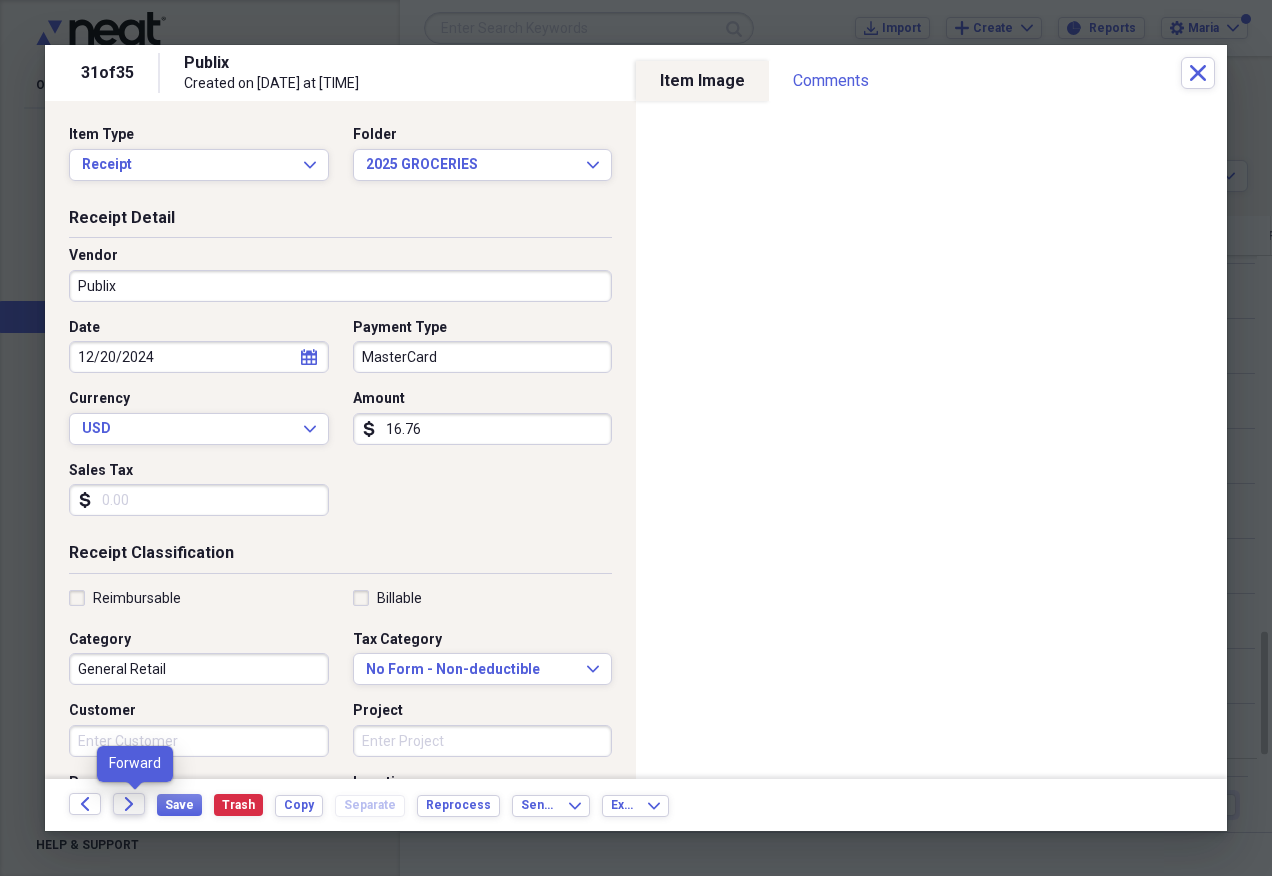 click on "Forward" 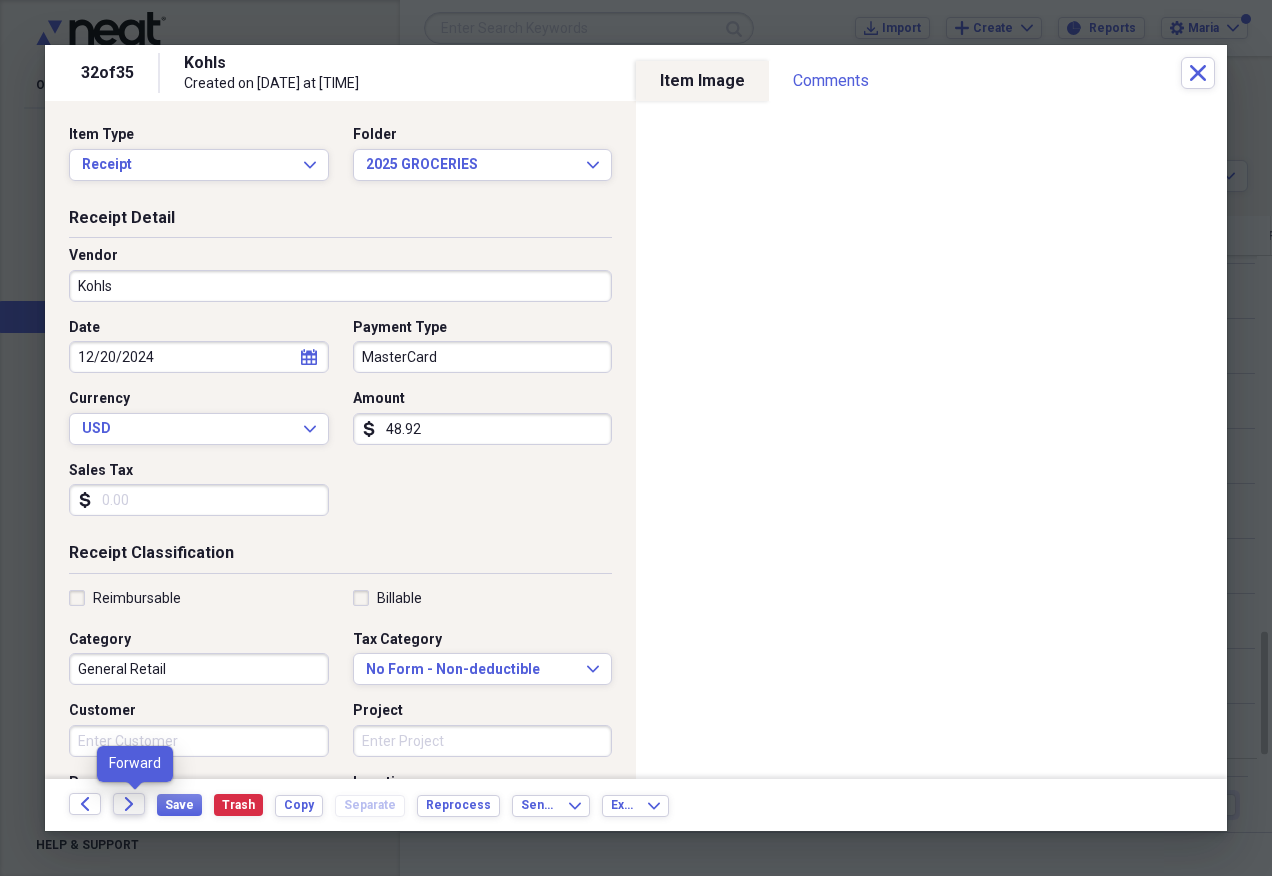 click on "Forward" 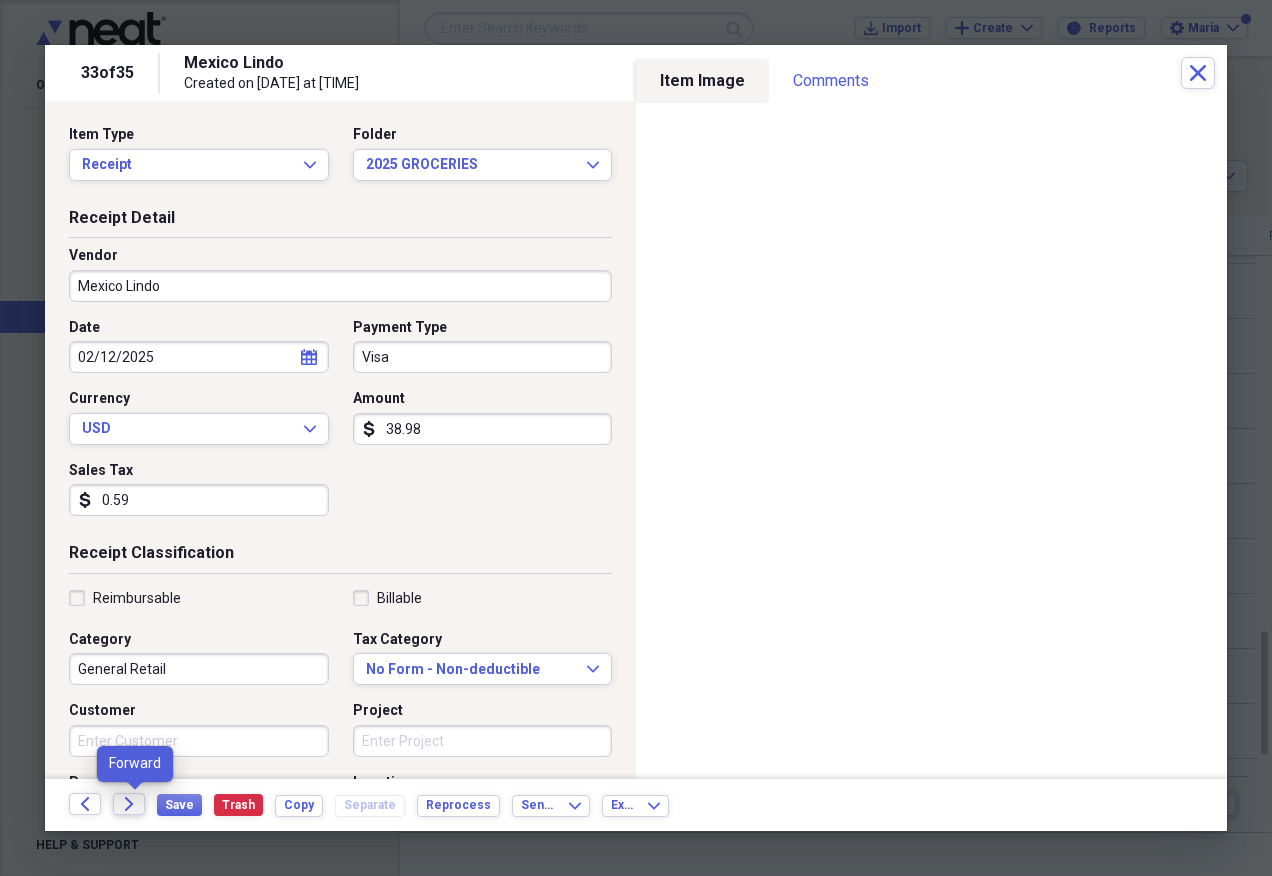 click on "Forward" 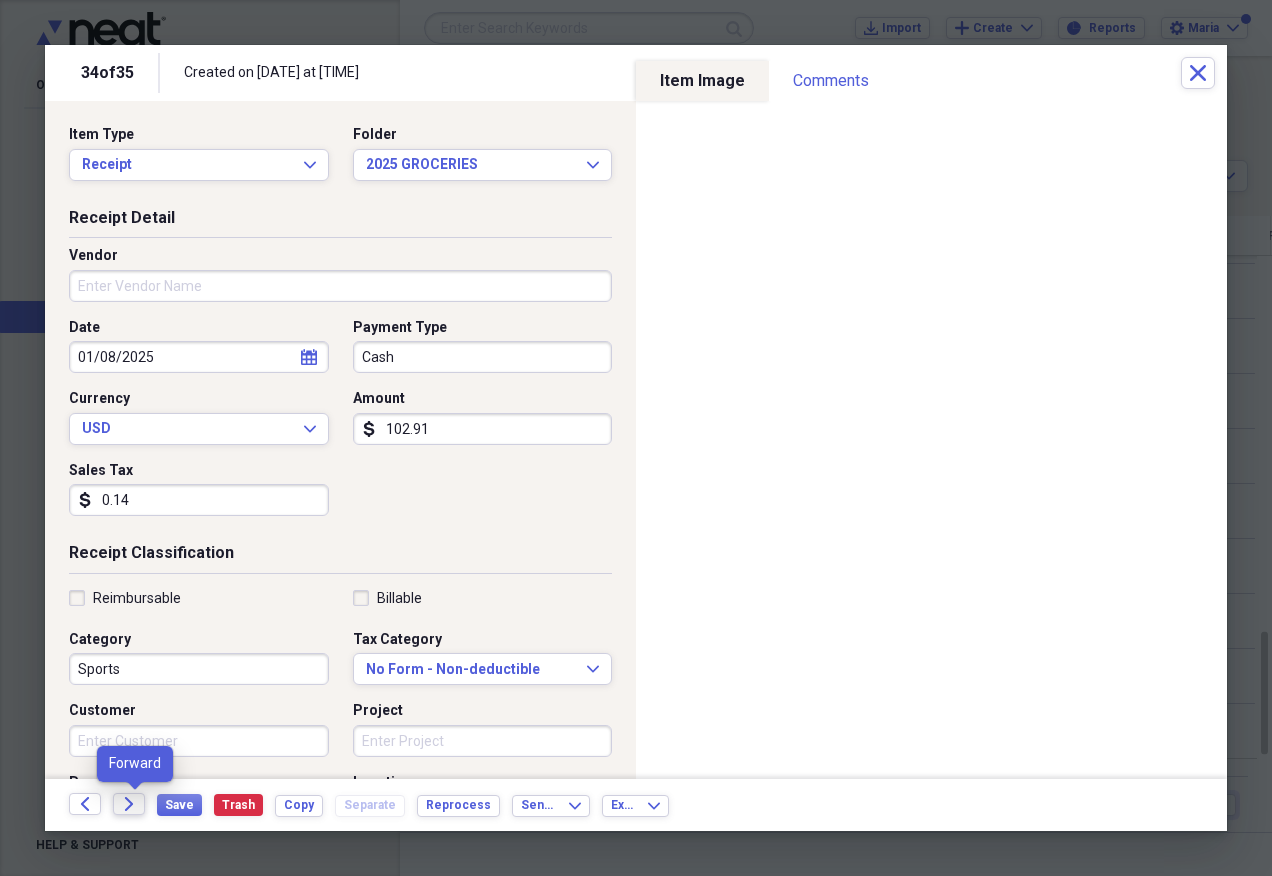 click on "Forward" 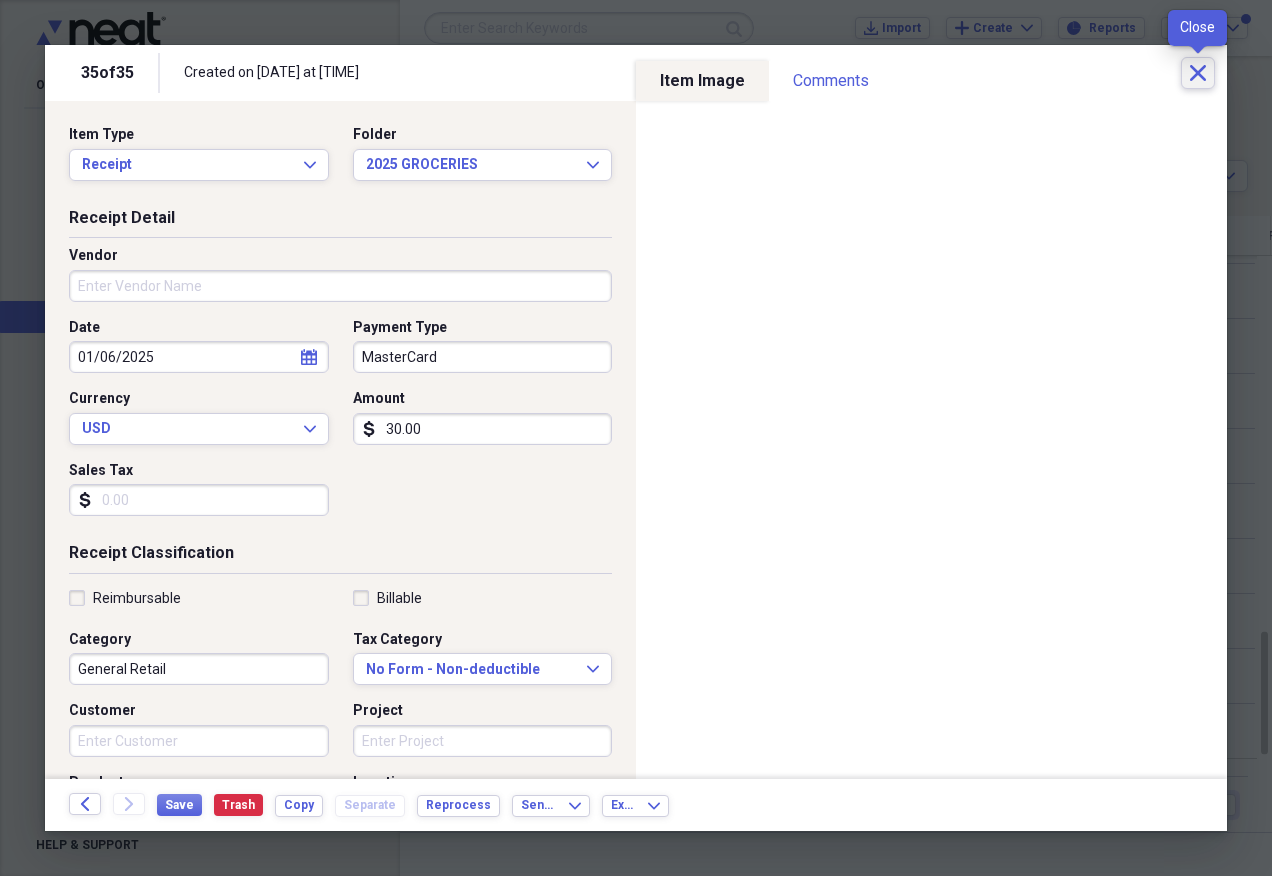 click on "Close" 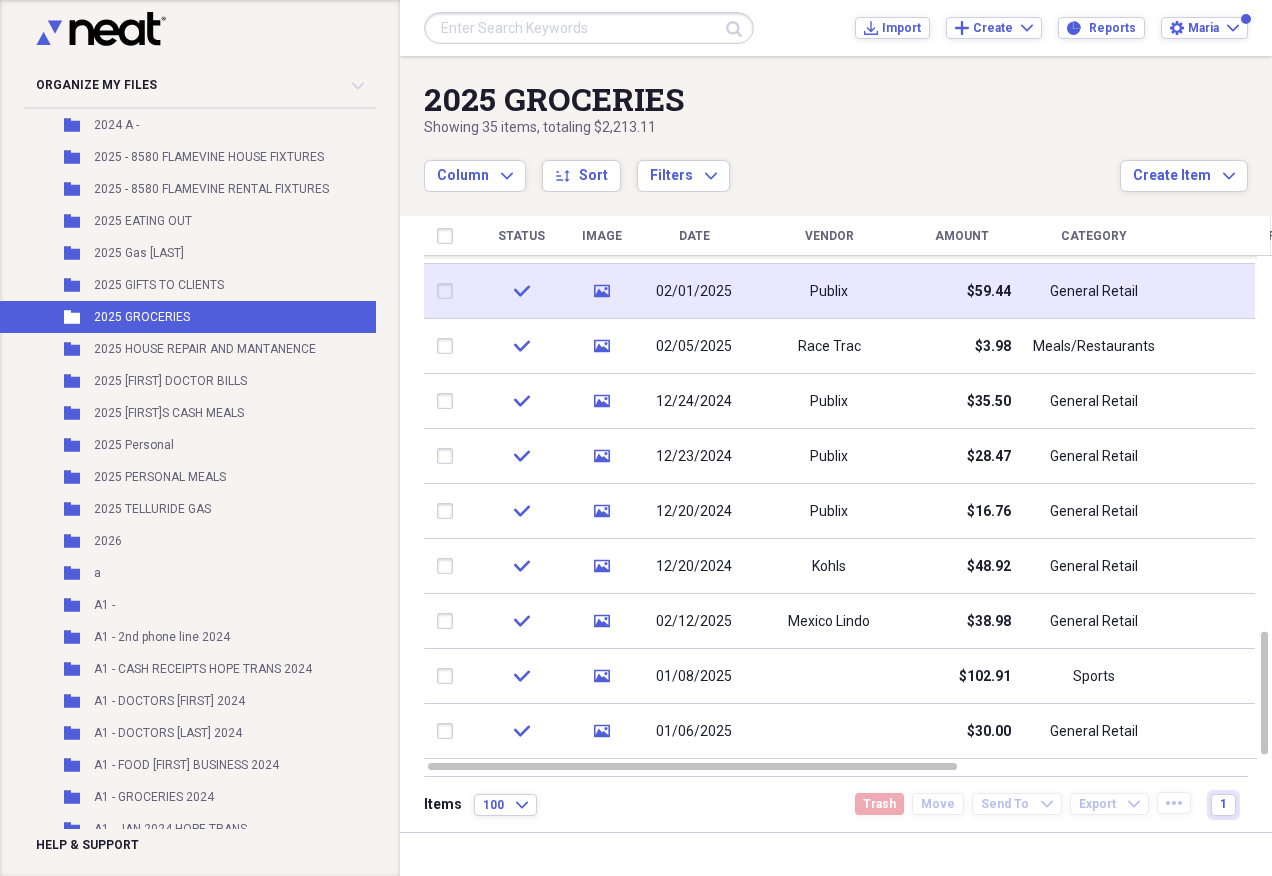 click on "check" at bounding box center [521, 291] 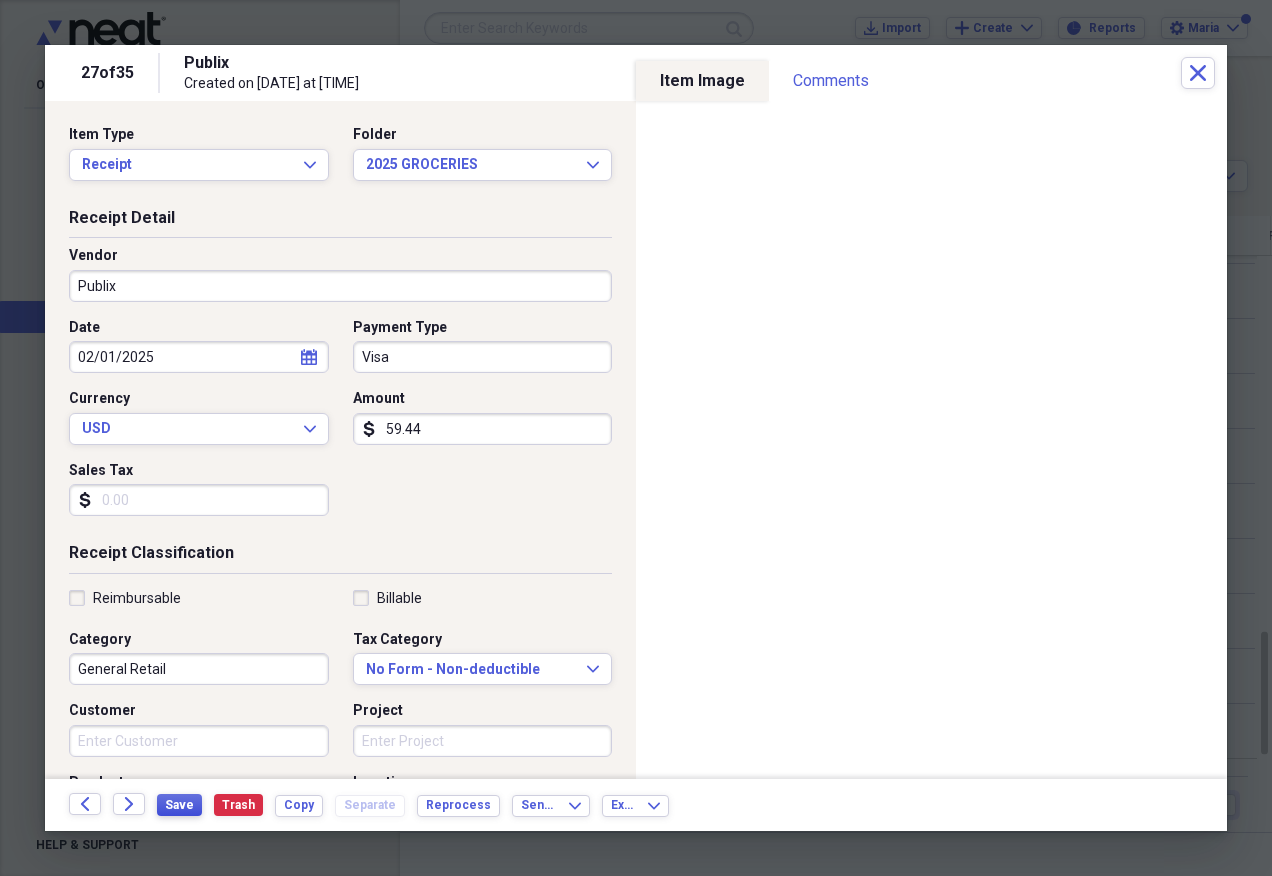 click on "Save" at bounding box center (179, 805) 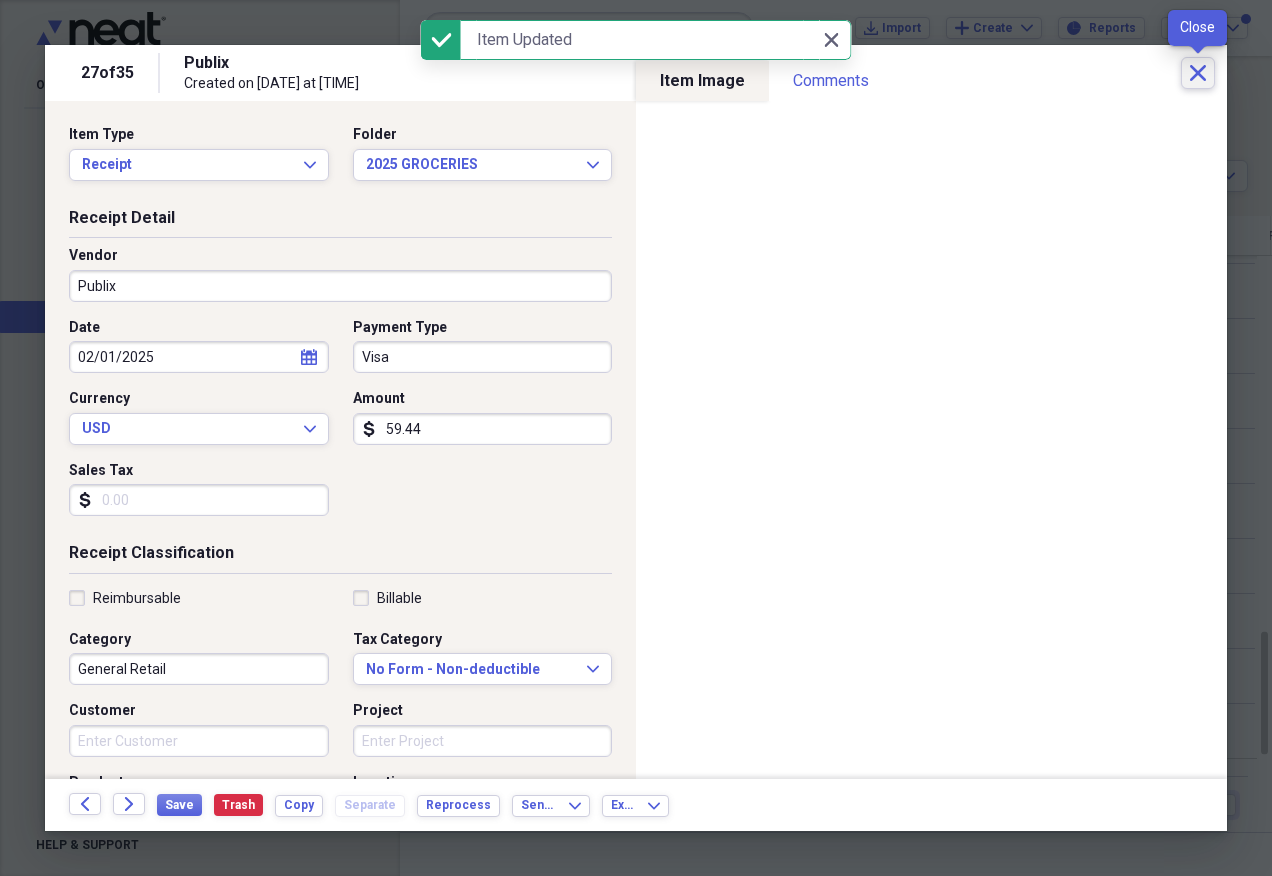 click on "Close" at bounding box center [1198, 73] 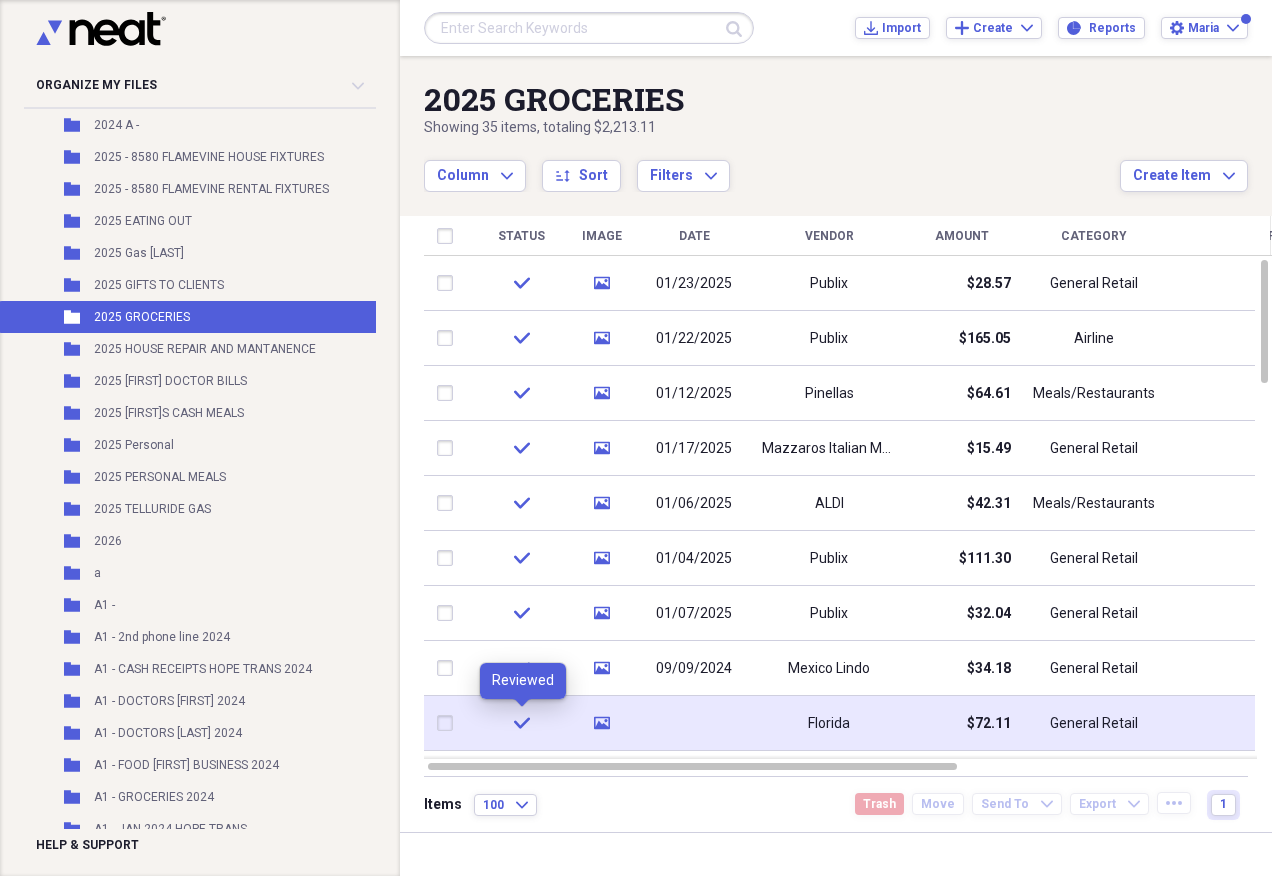 click on "check" 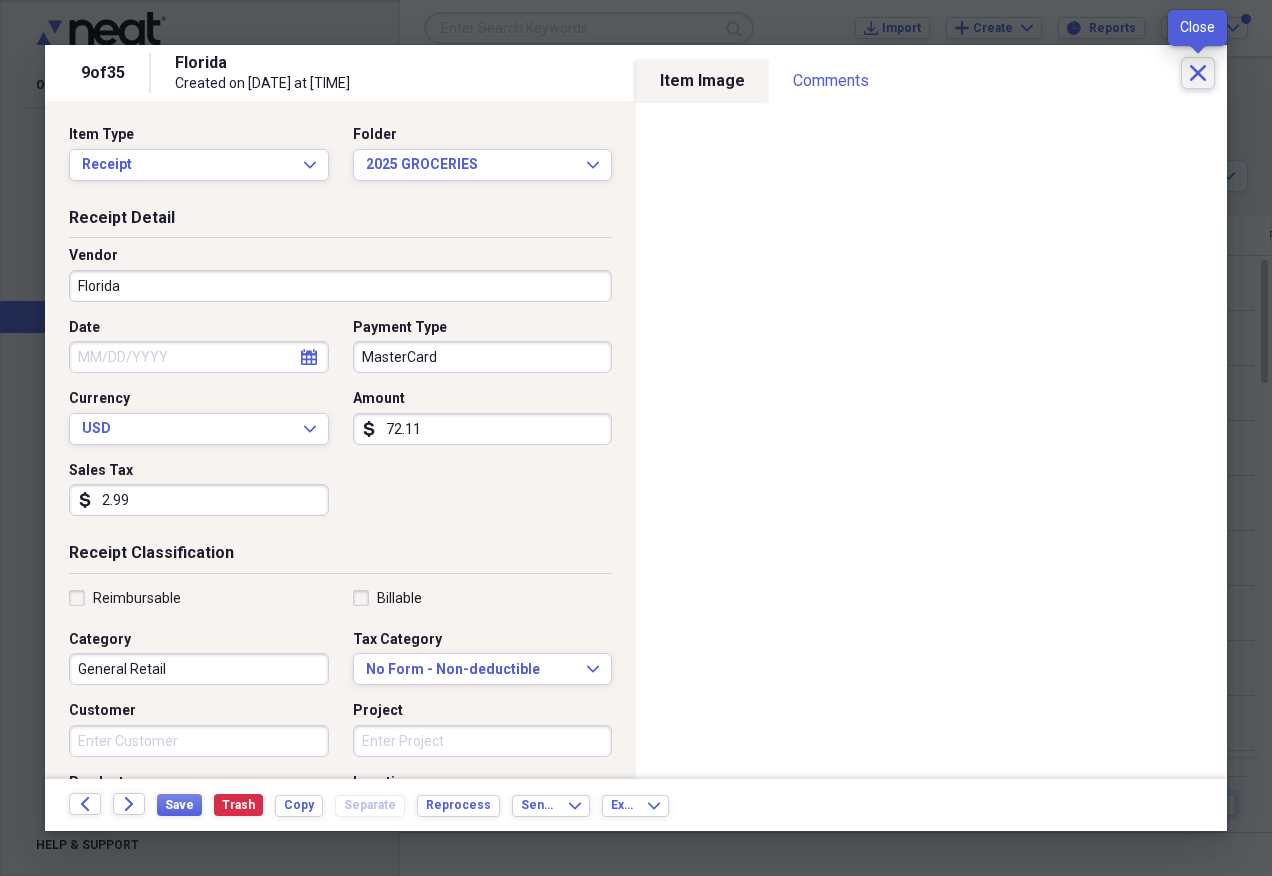 click 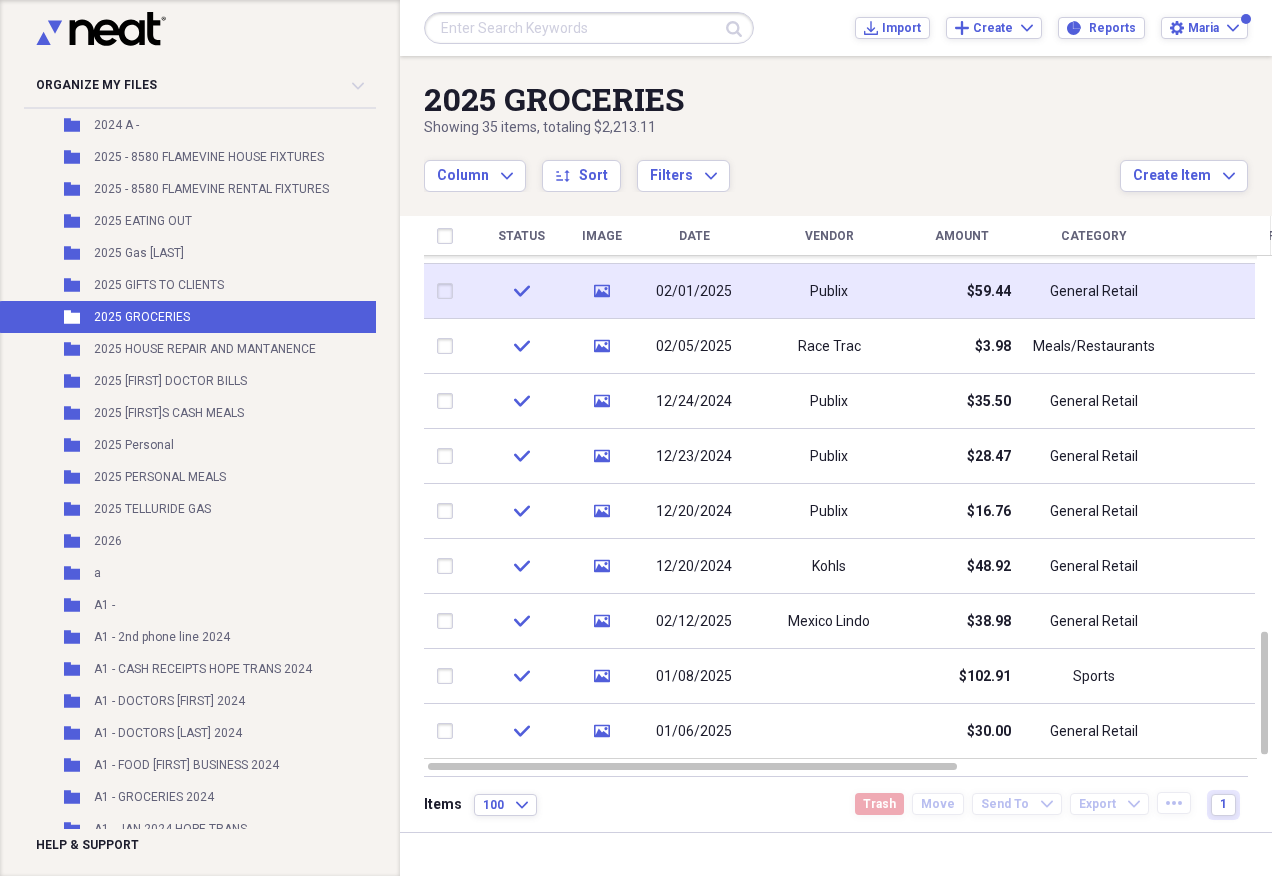 click at bounding box center (449, 291) 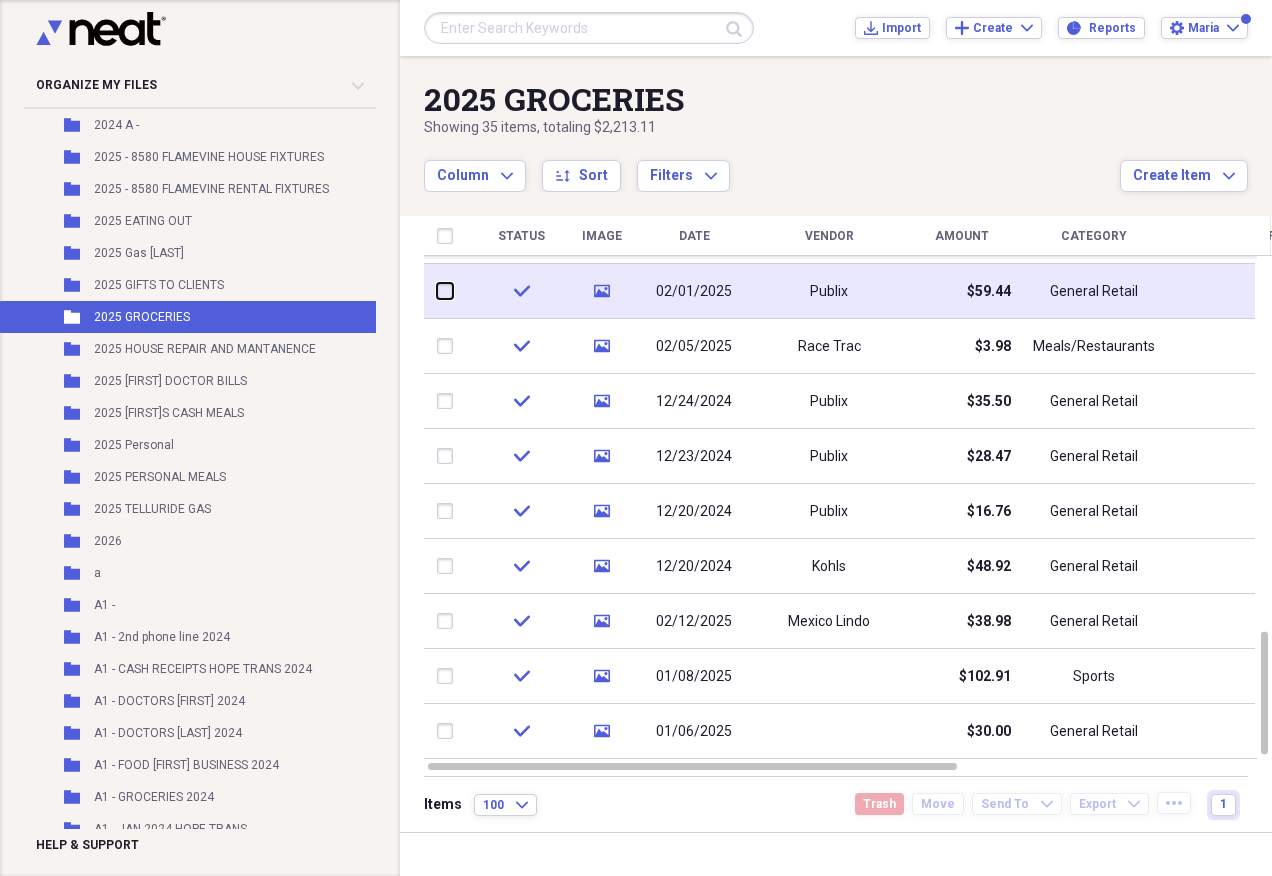 click at bounding box center (437, 291) 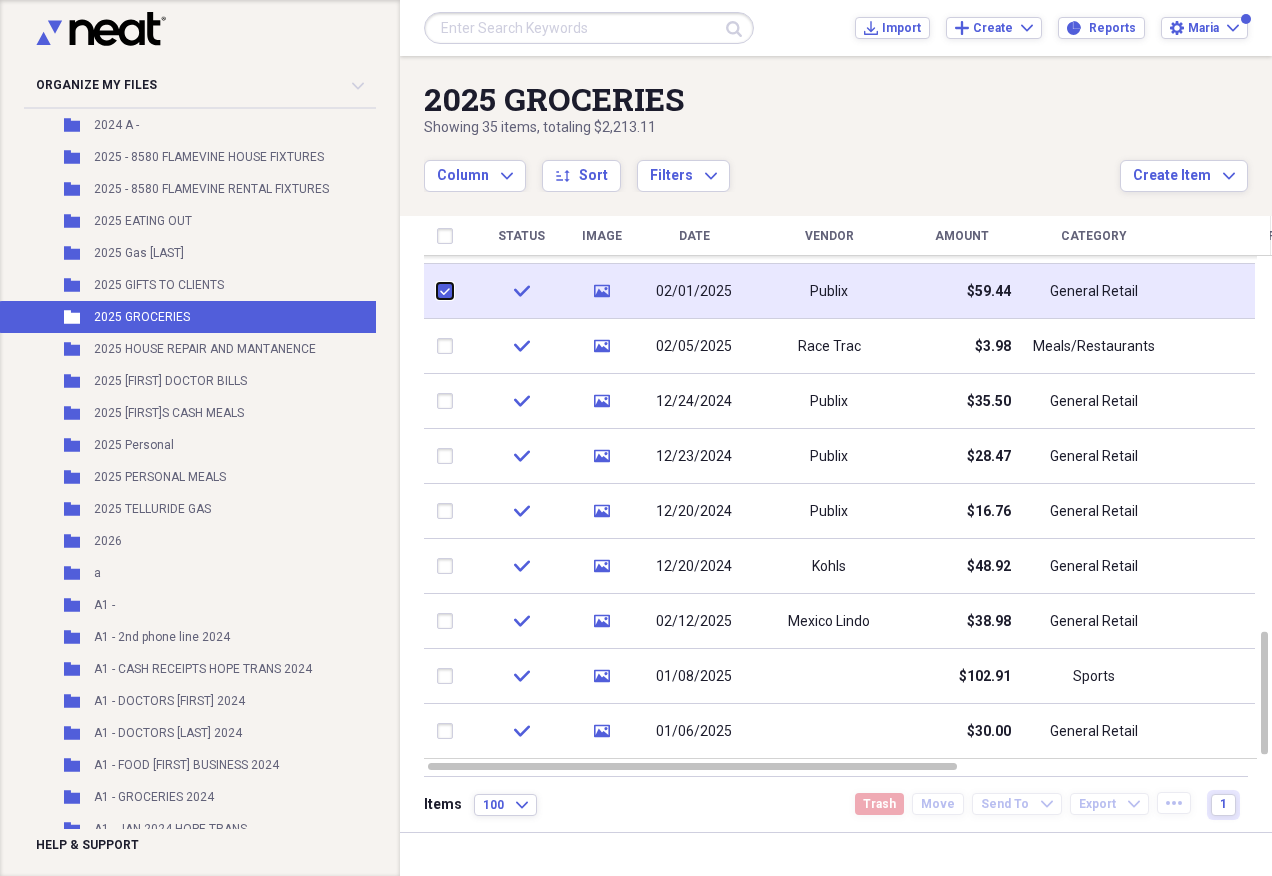 checkbox on "true" 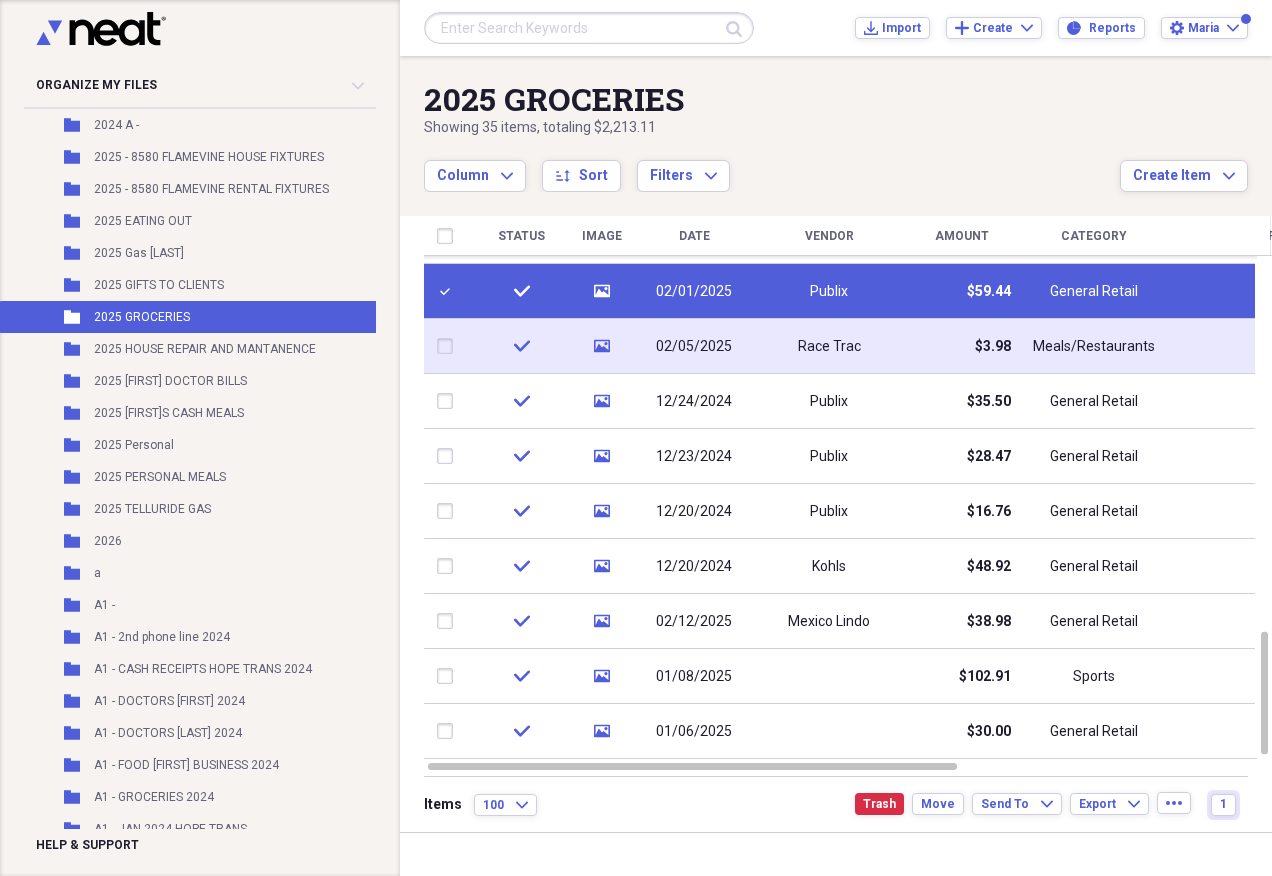 click at bounding box center [449, 346] 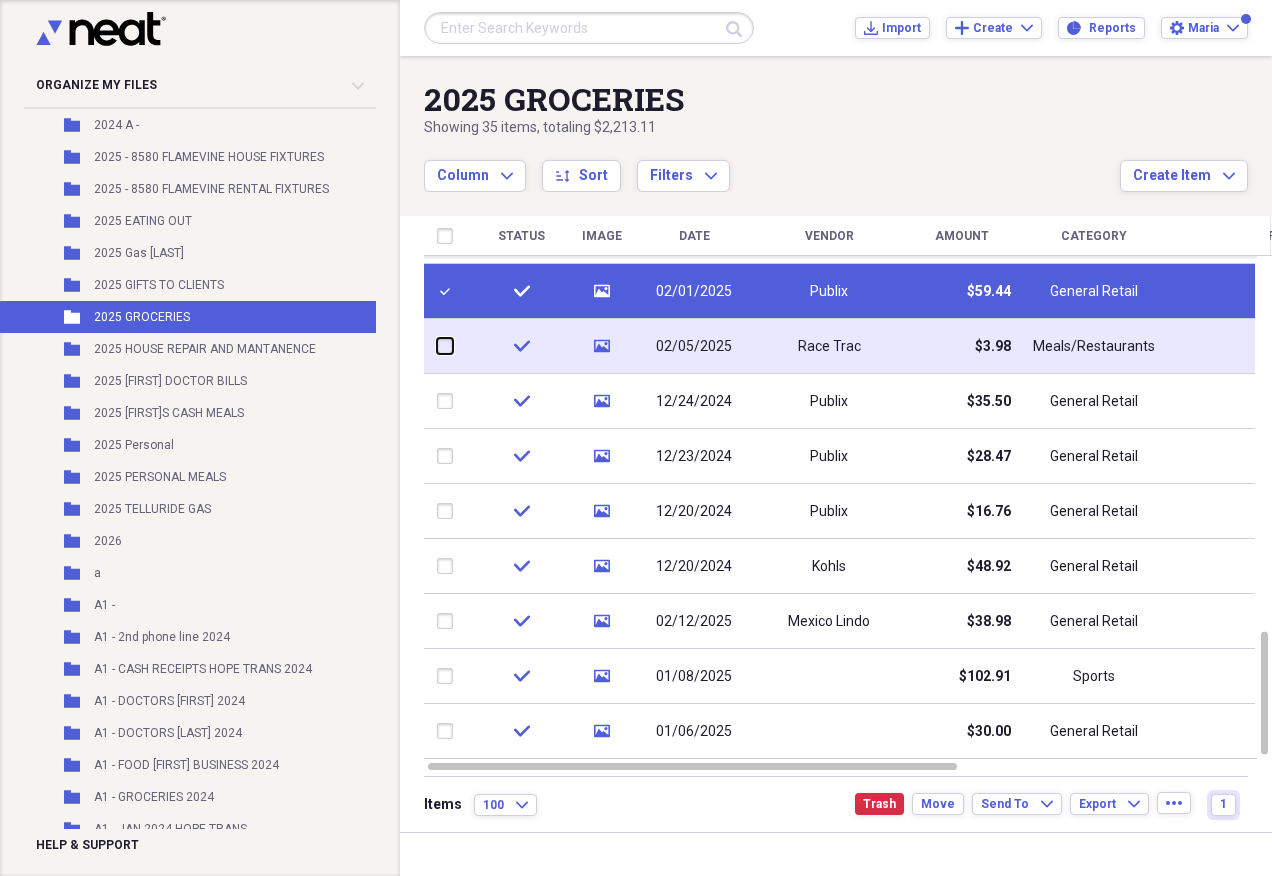 click at bounding box center [437, 346] 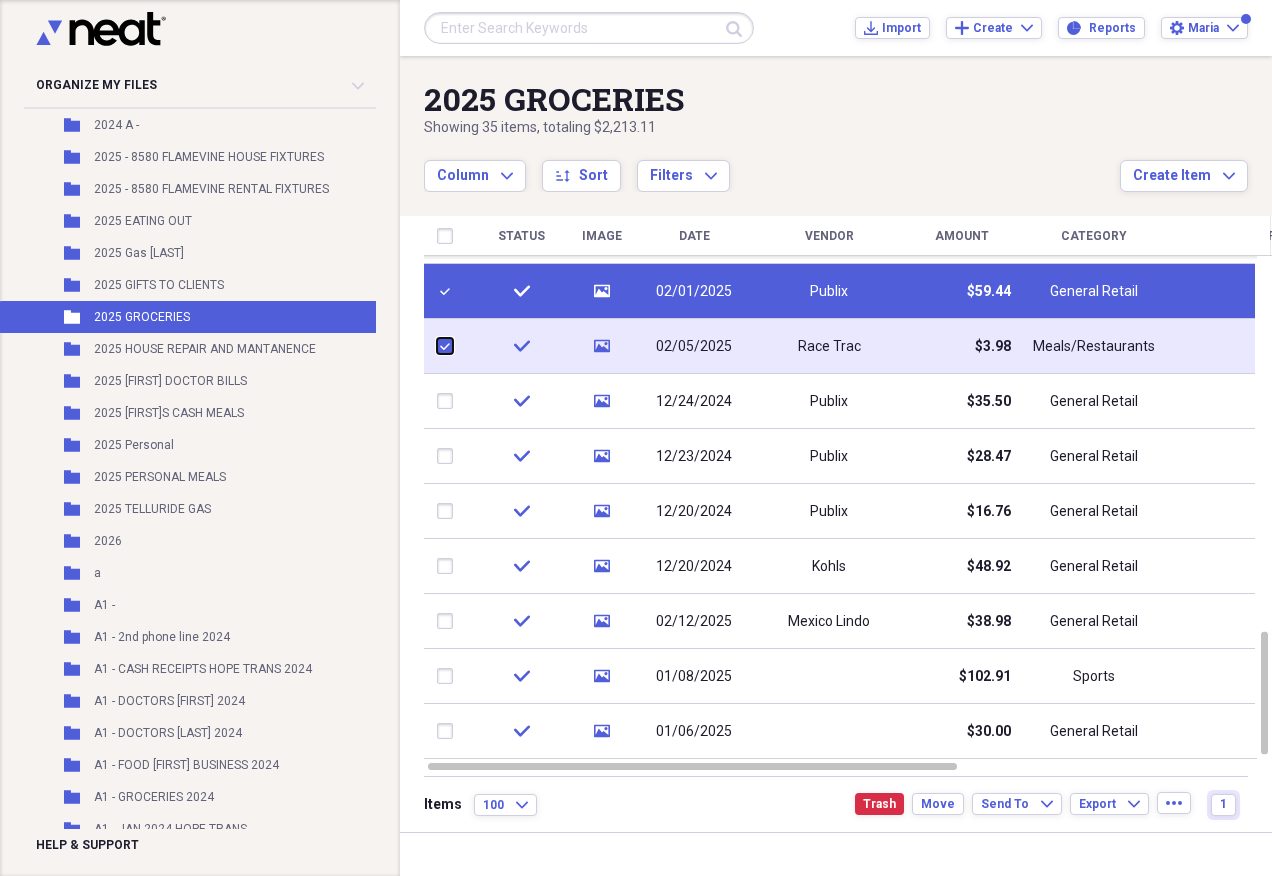 checkbox on "true" 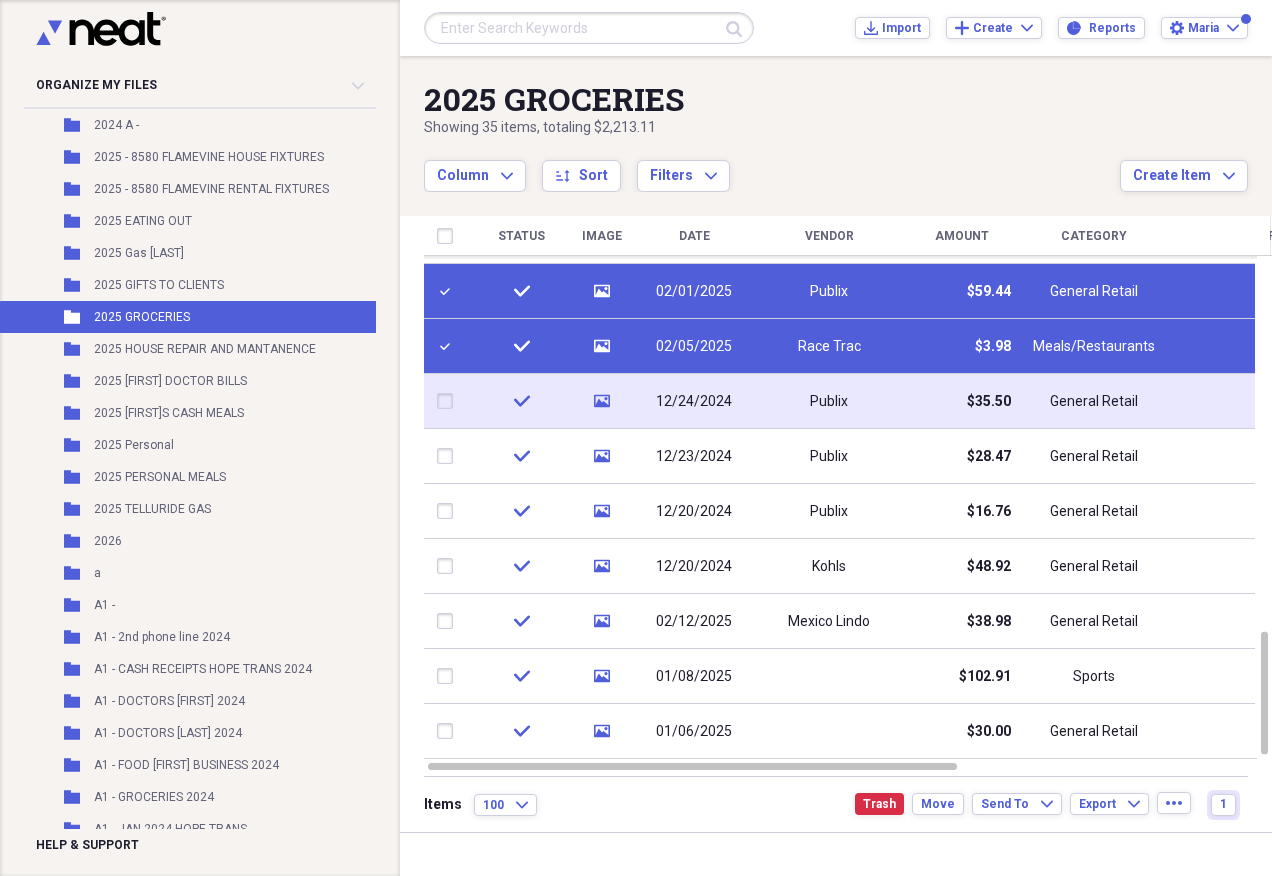 click at bounding box center [449, 401] 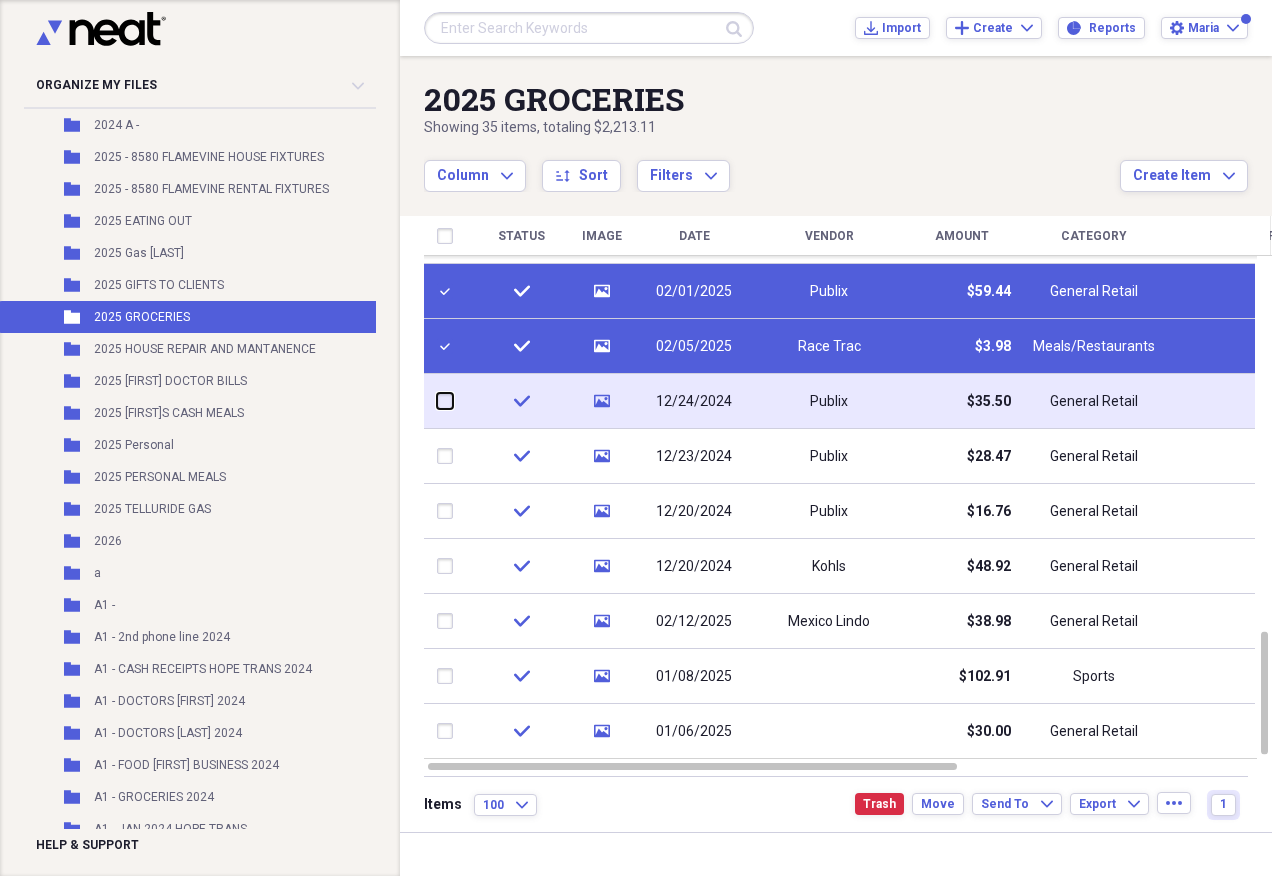 click at bounding box center [437, 401] 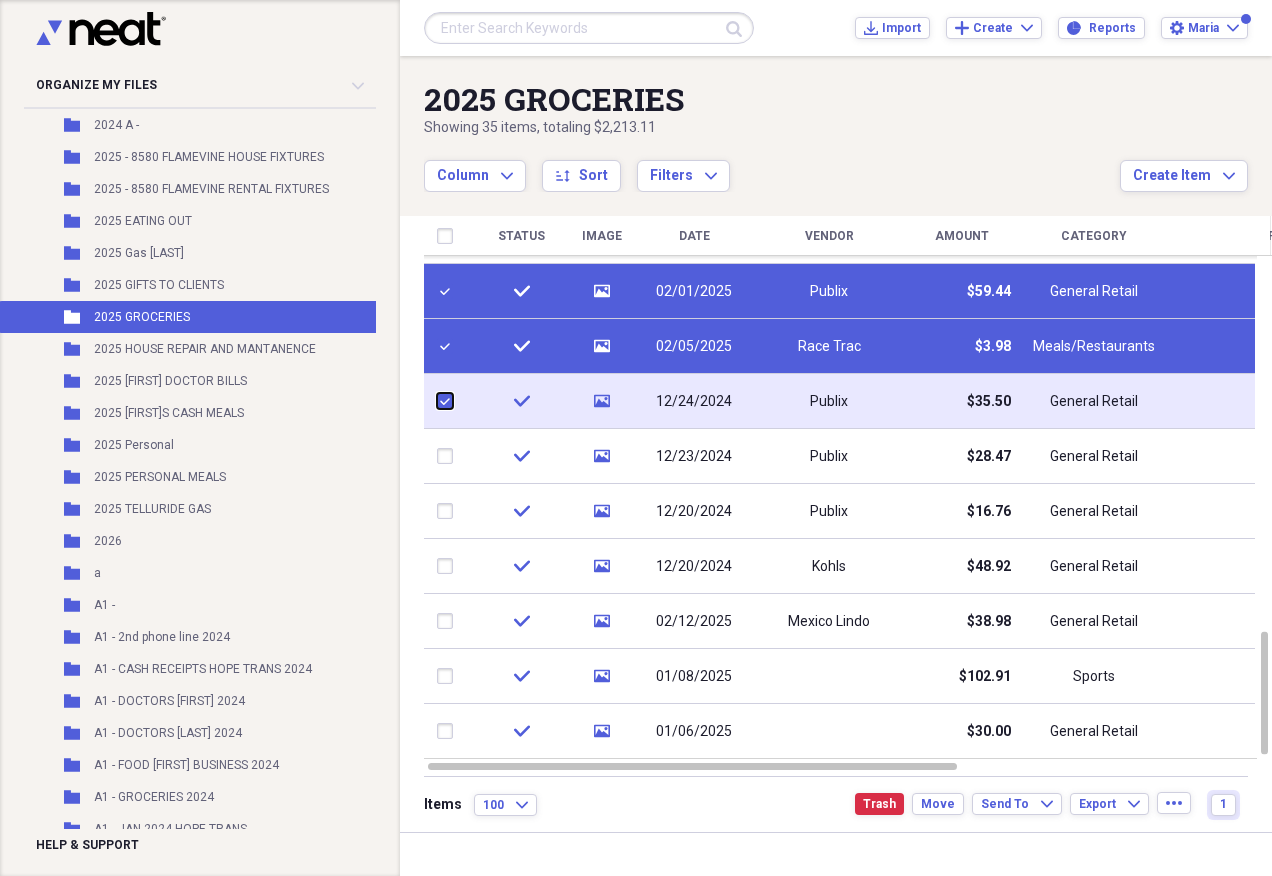 checkbox on "true" 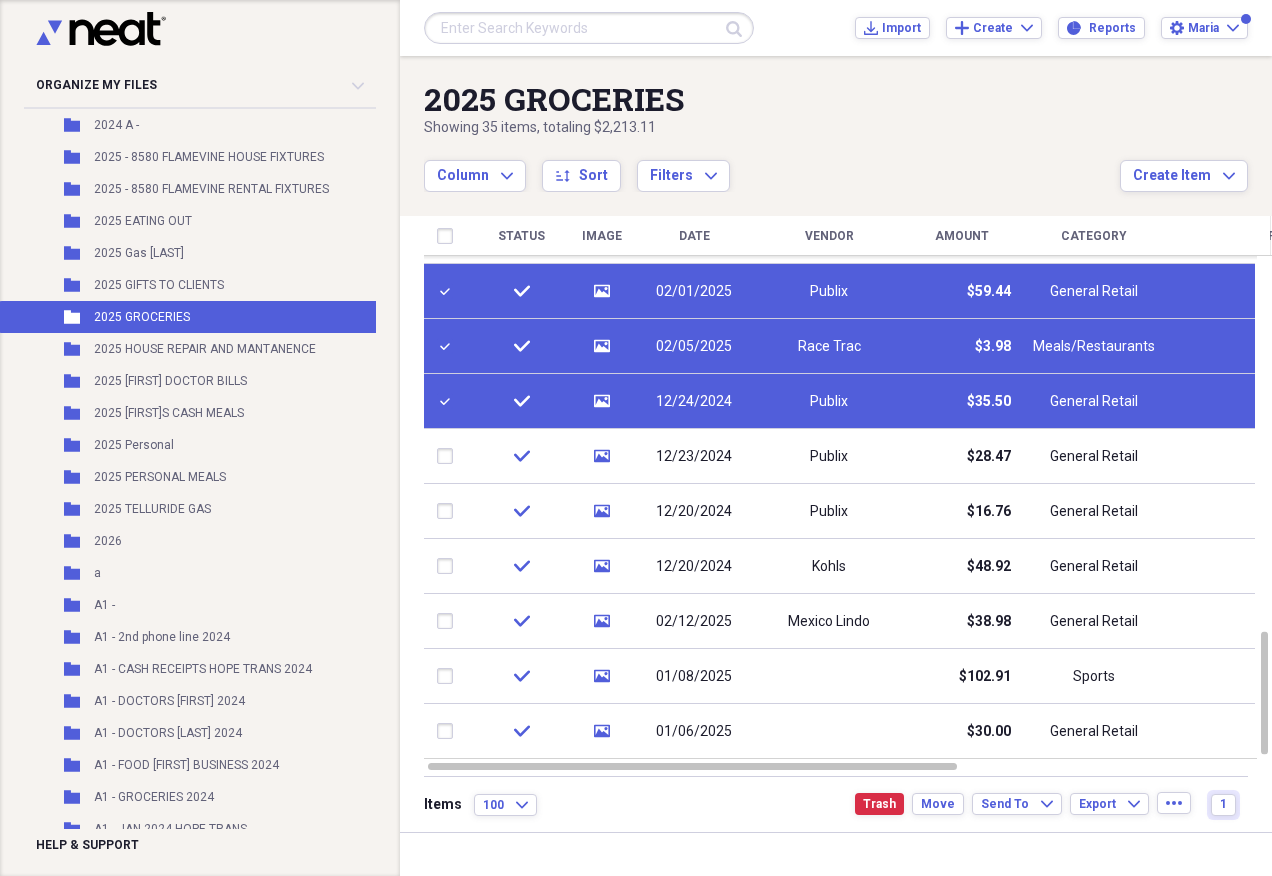click on "check" at bounding box center (521, 401) 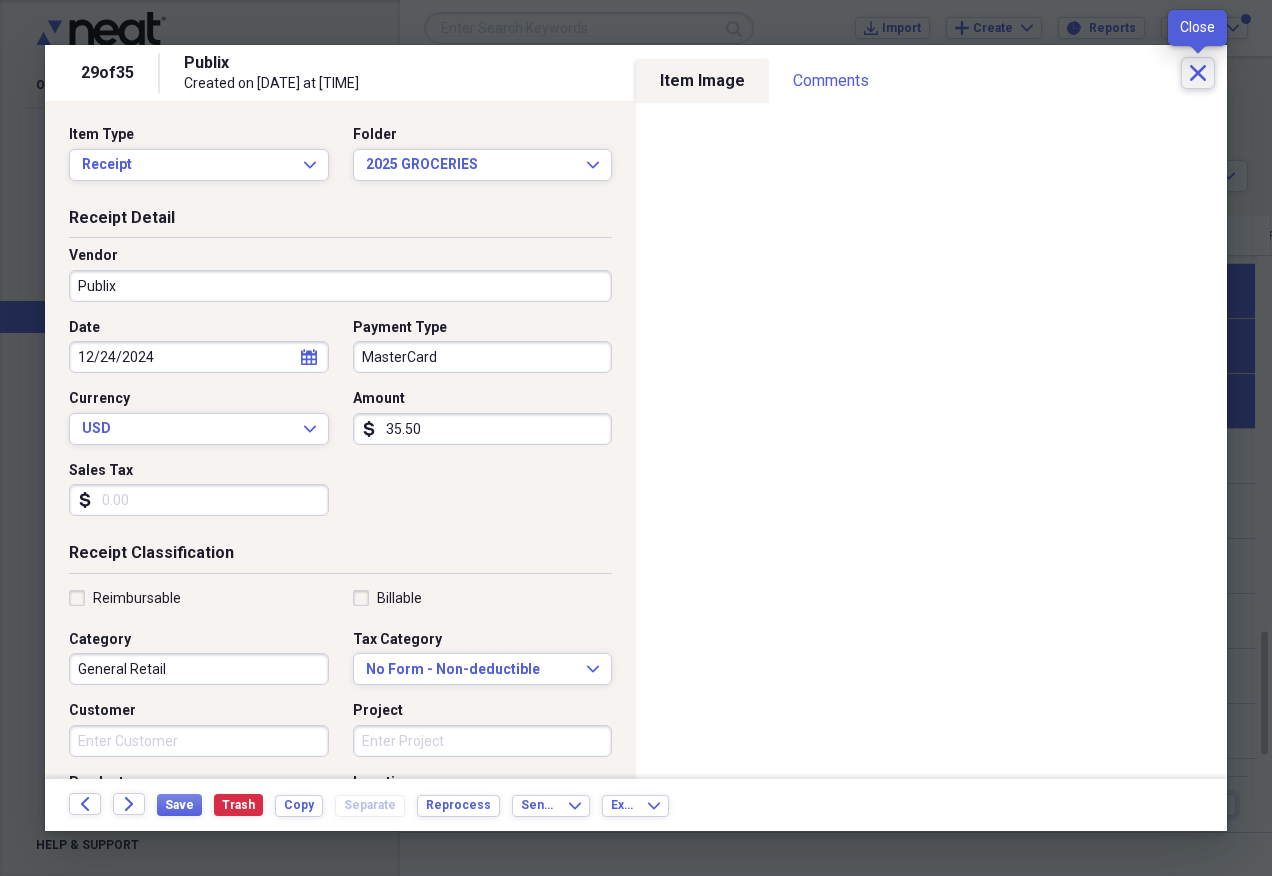 click on "Close" at bounding box center (1198, 73) 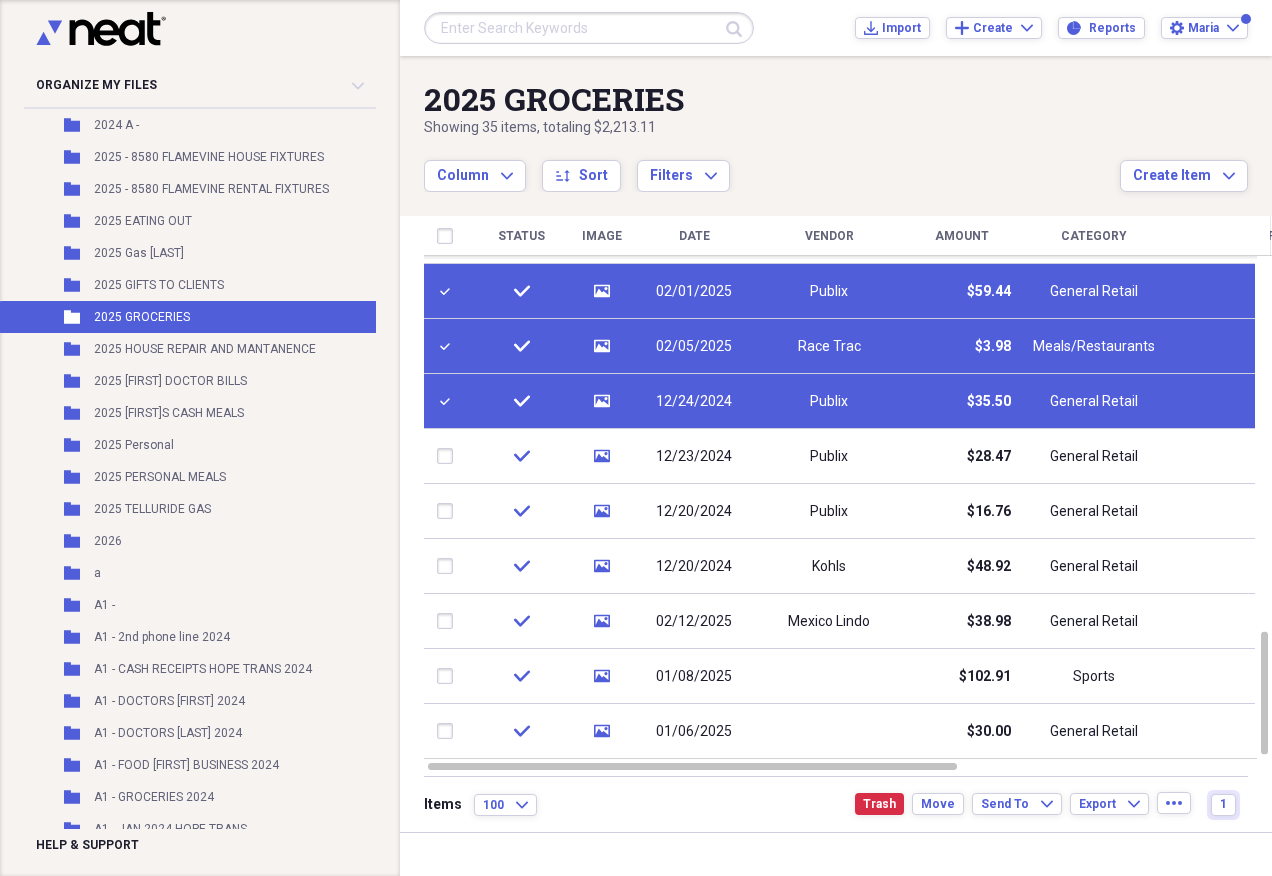 click at bounding box center (449, 291) 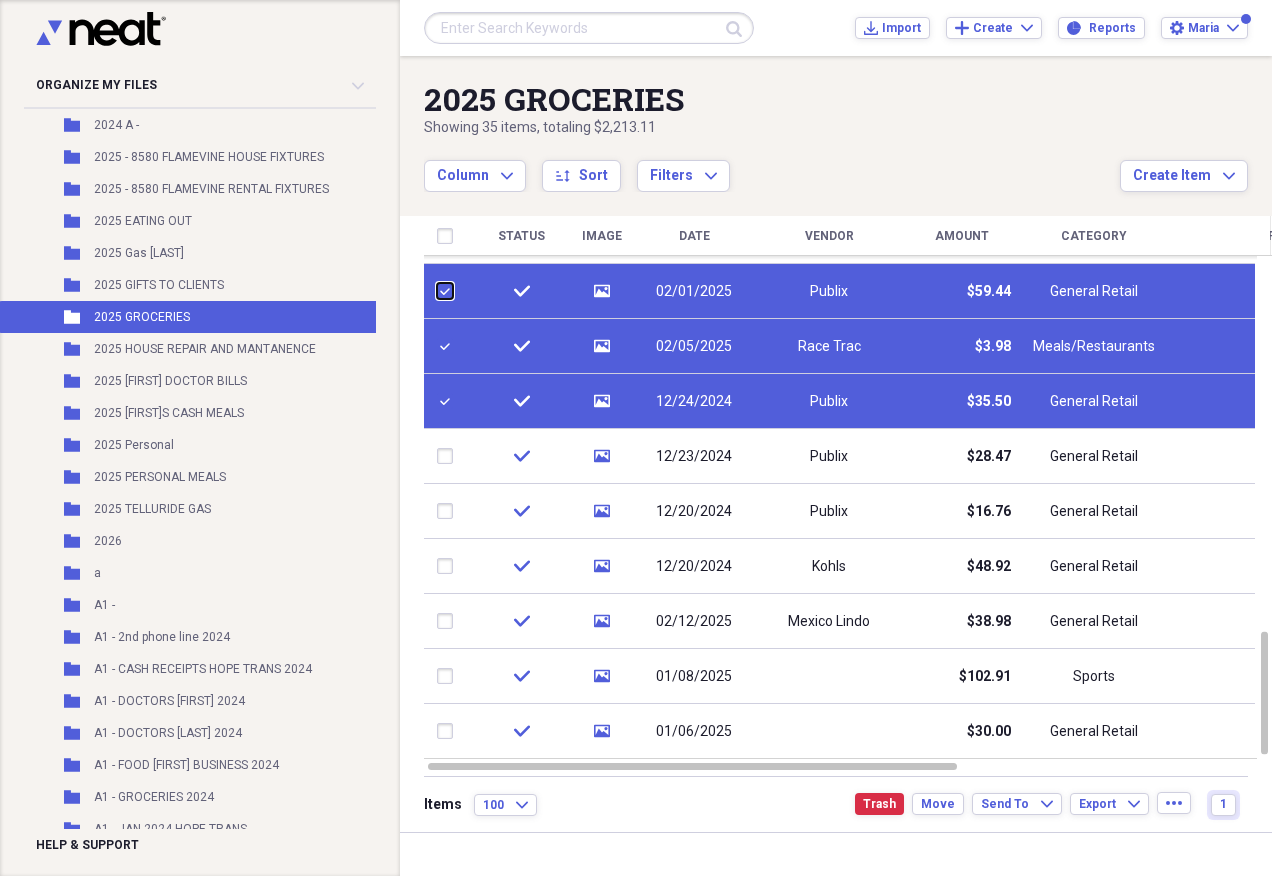 click at bounding box center (437, 291) 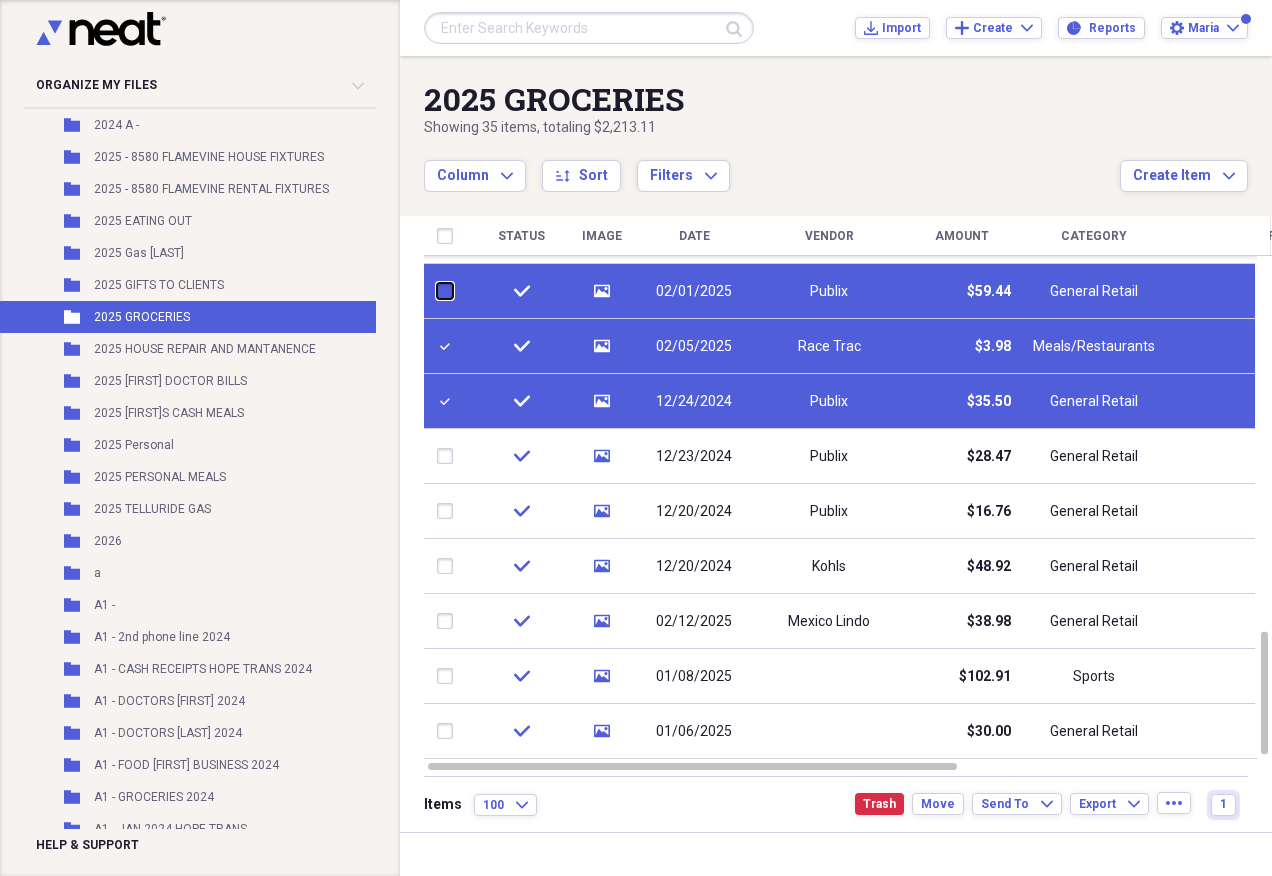 checkbox on "false" 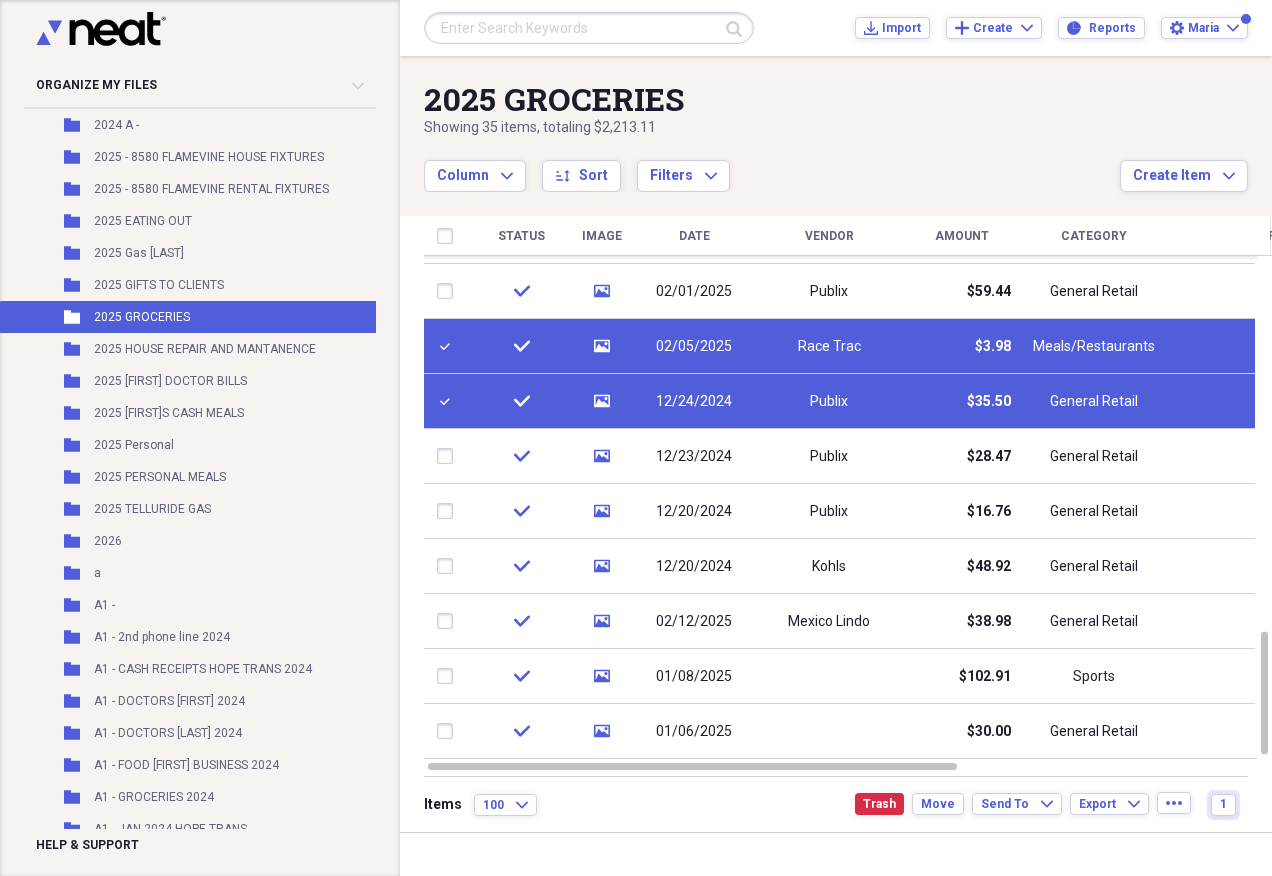 click at bounding box center (449, 346) 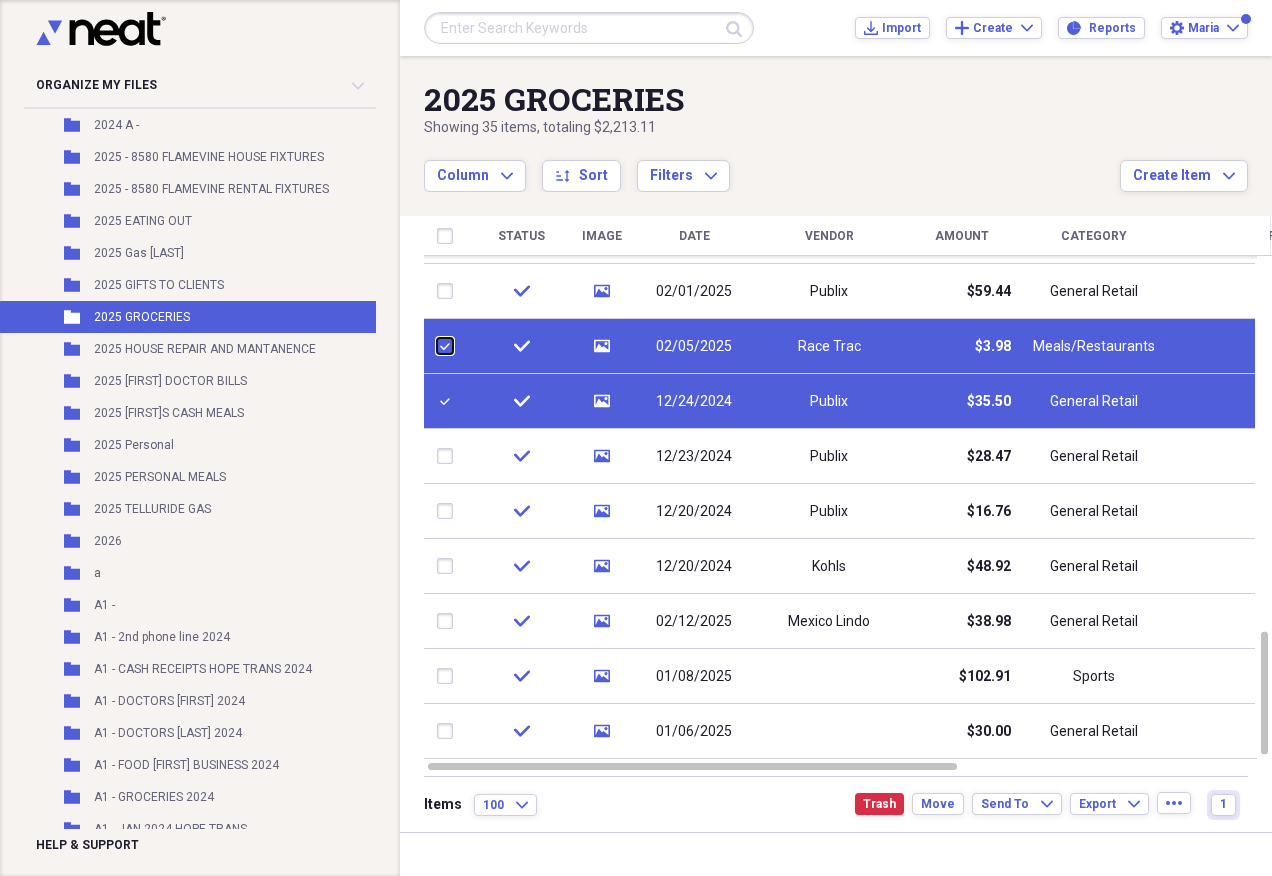 click at bounding box center [437, 346] 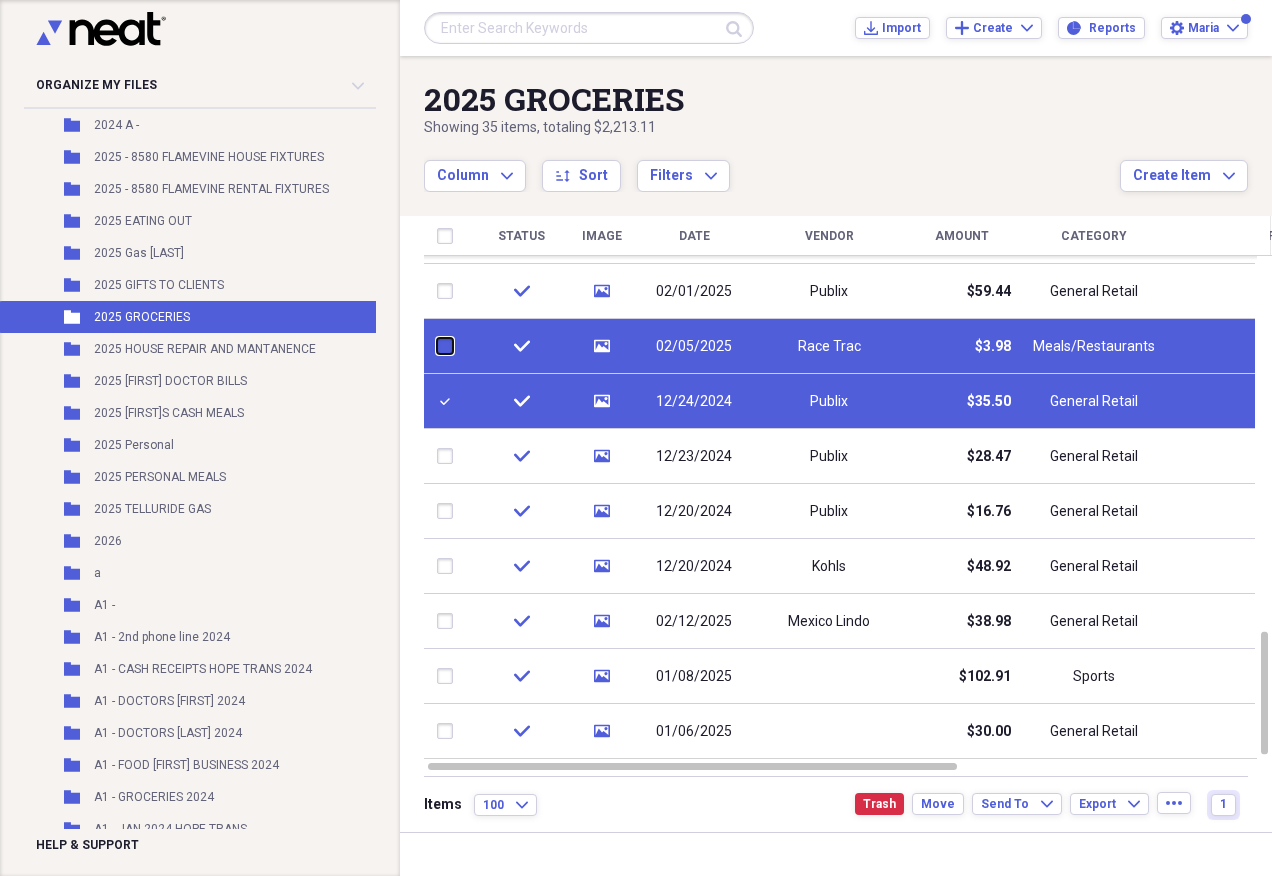 checkbox on "false" 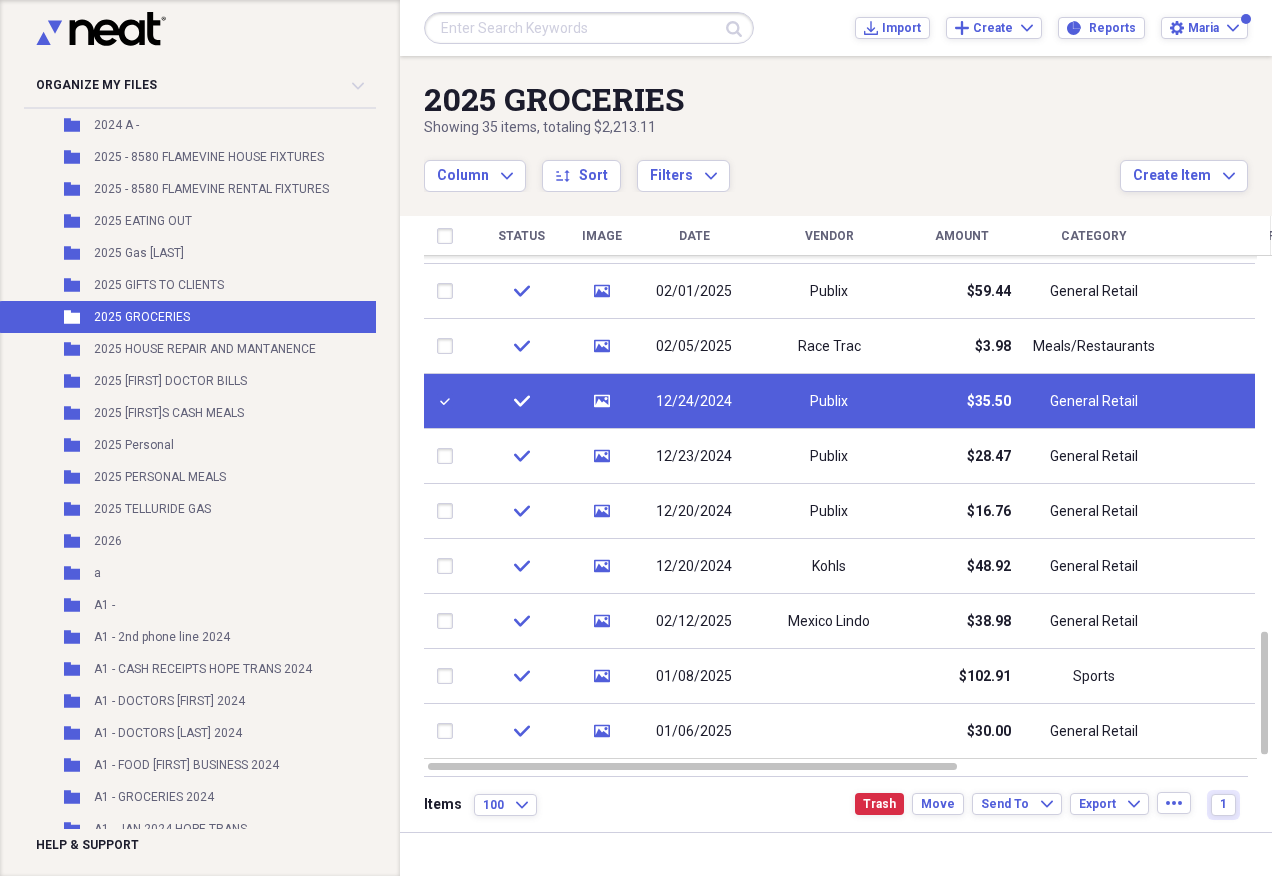 click at bounding box center (449, 401) 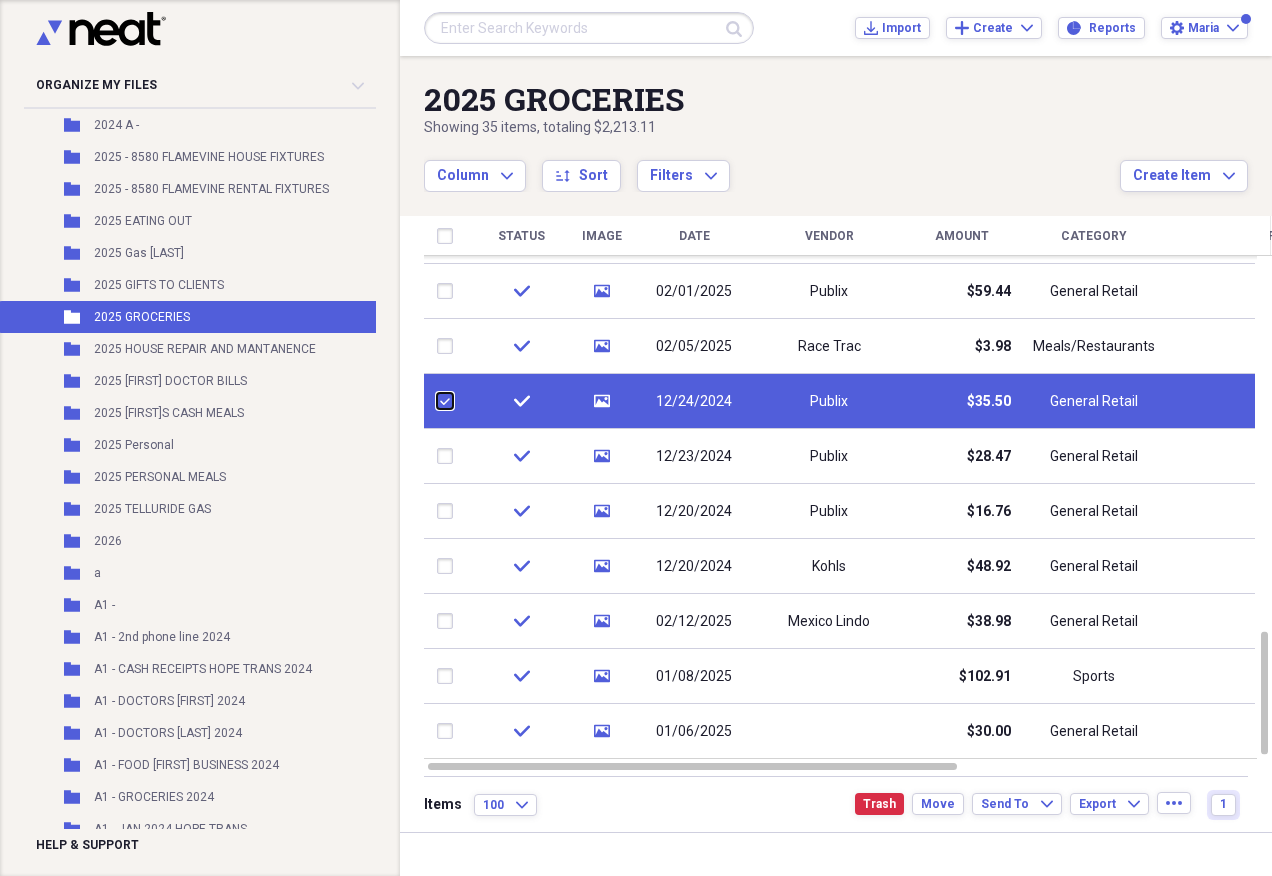 click at bounding box center [437, 401] 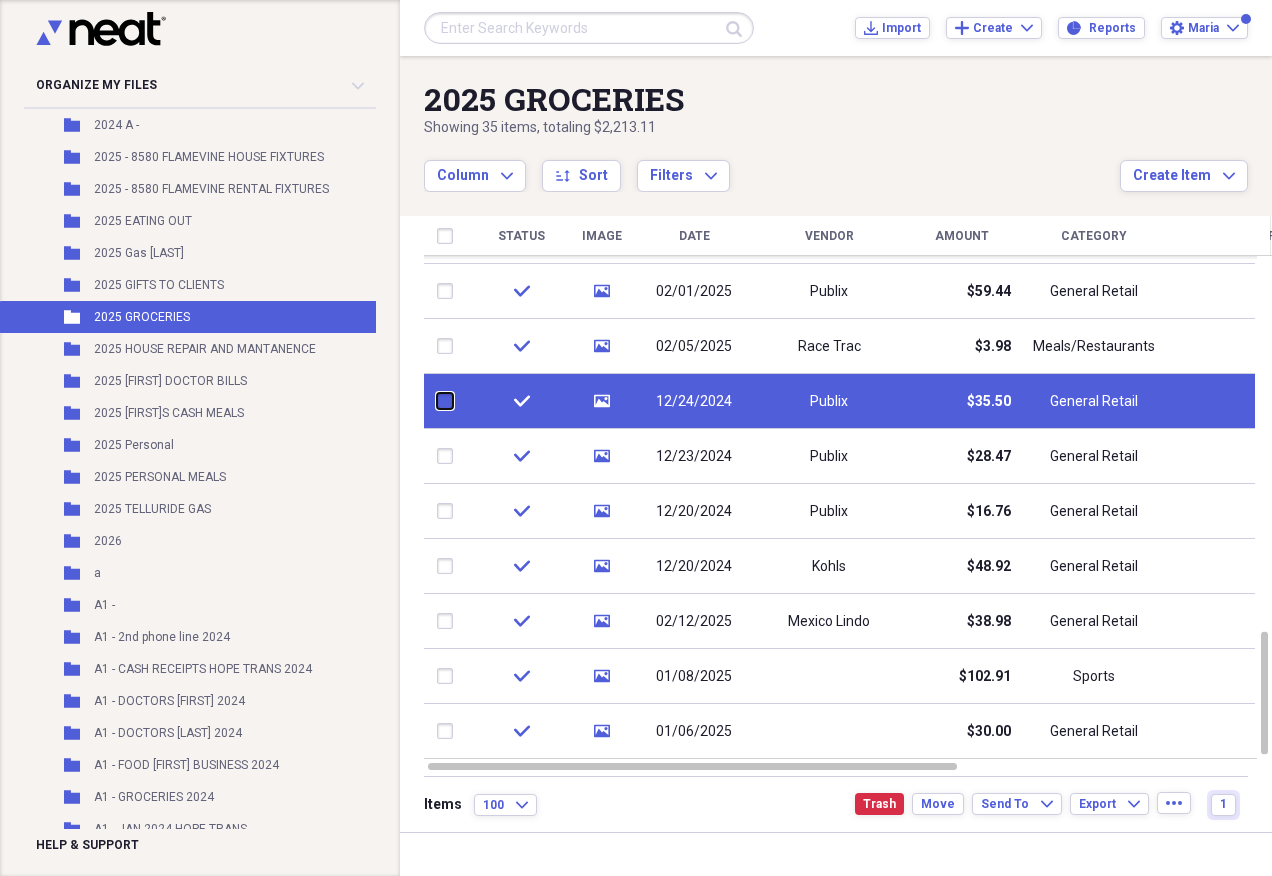 checkbox on "false" 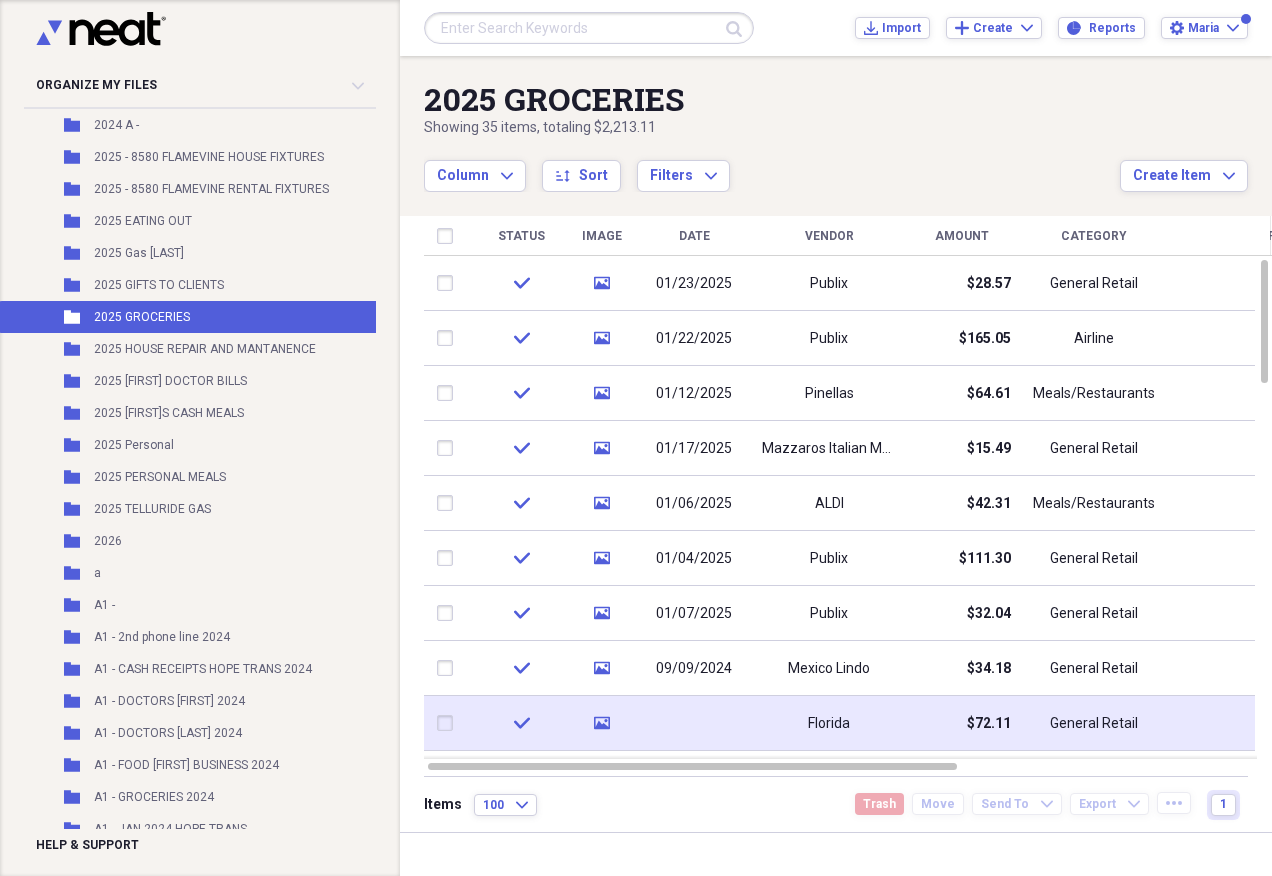 click on "Florida" at bounding box center (829, 723) 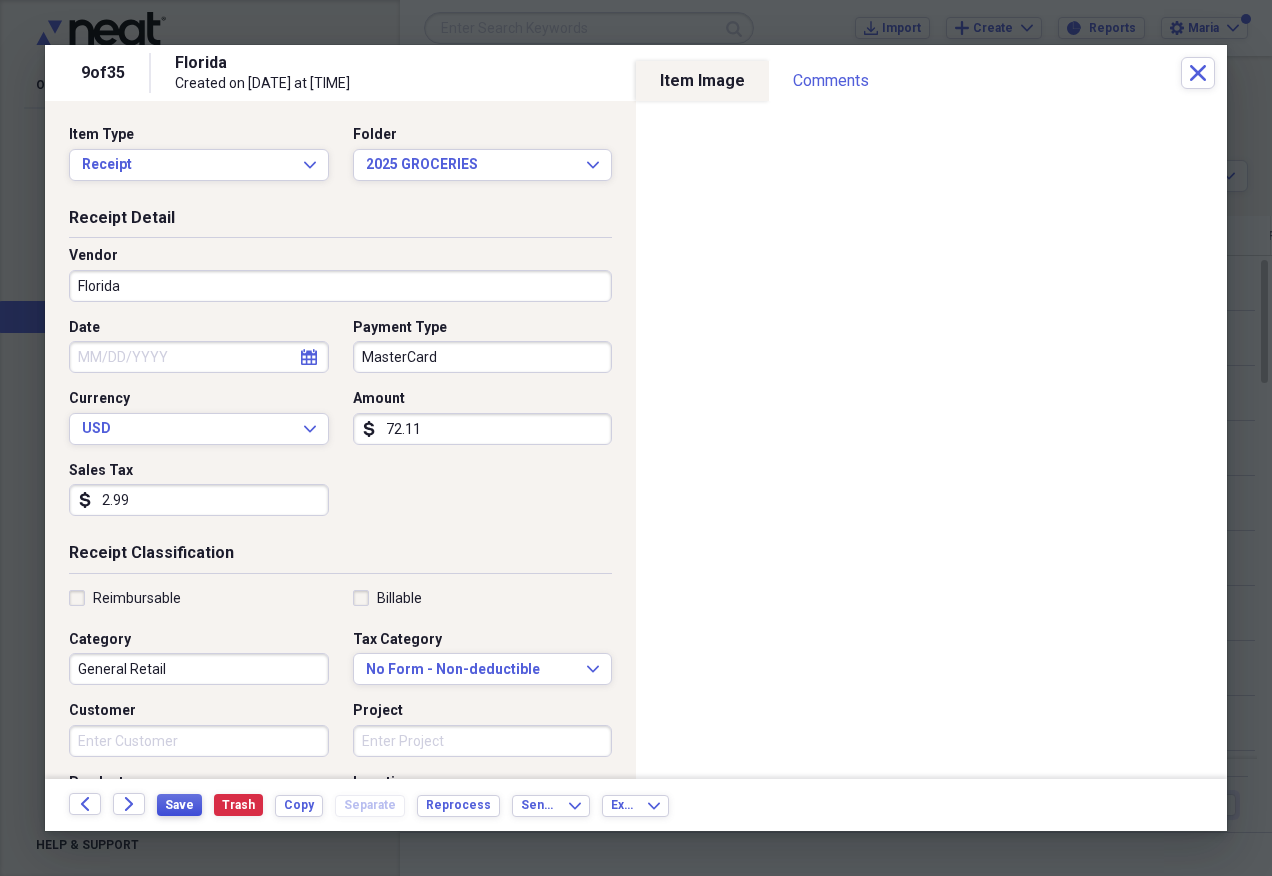 click on "Save" at bounding box center [179, 805] 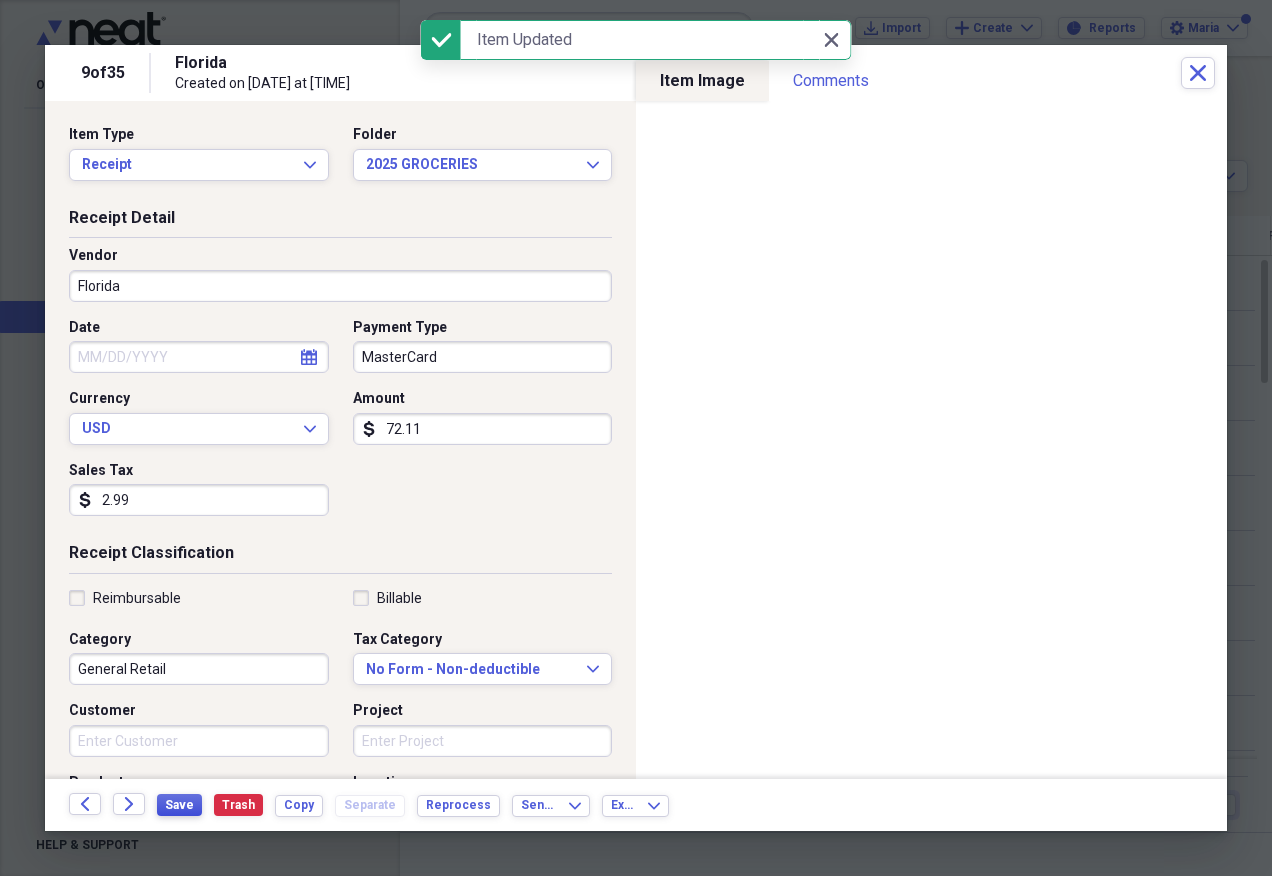 click on "Save" at bounding box center [179, 805] 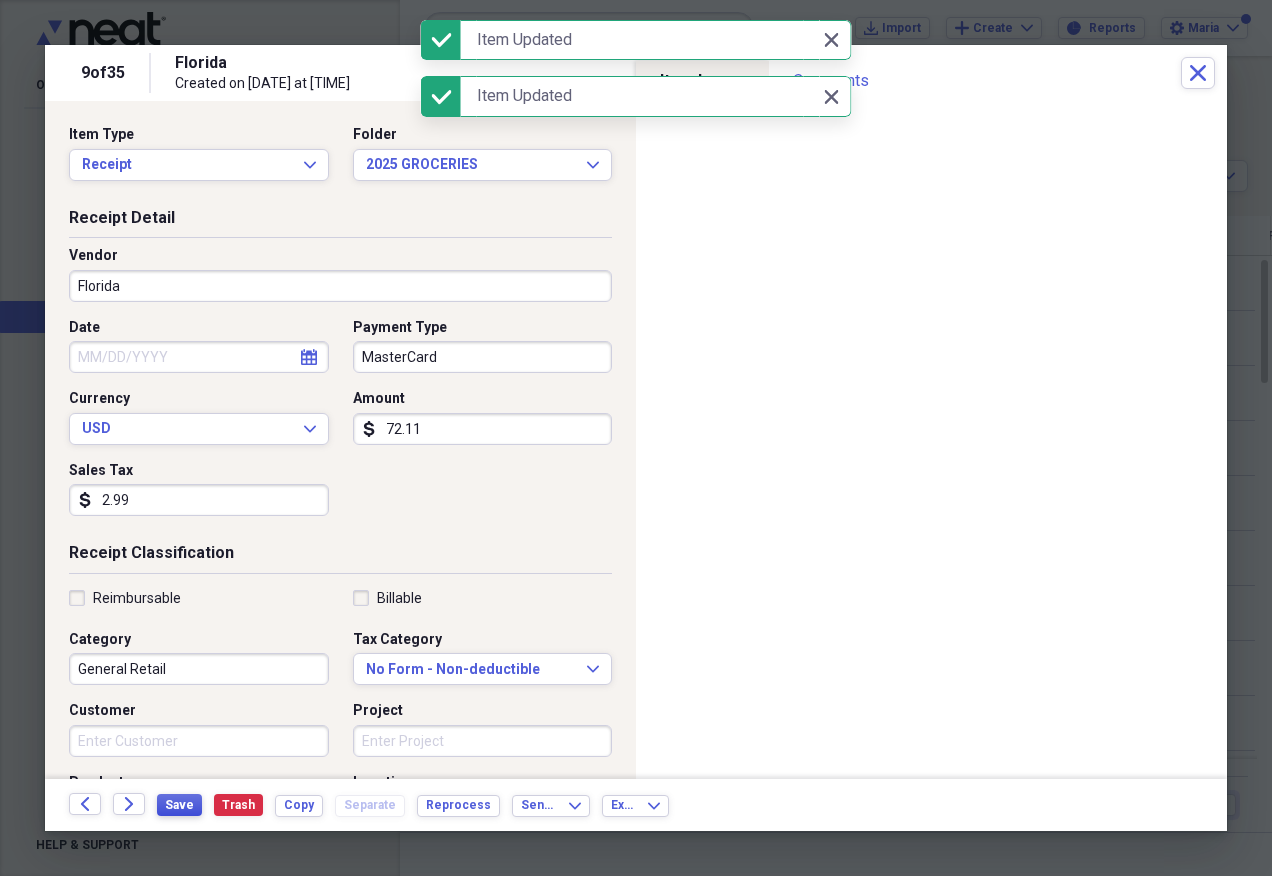 click on "Save" at bounding box center (179, 805) 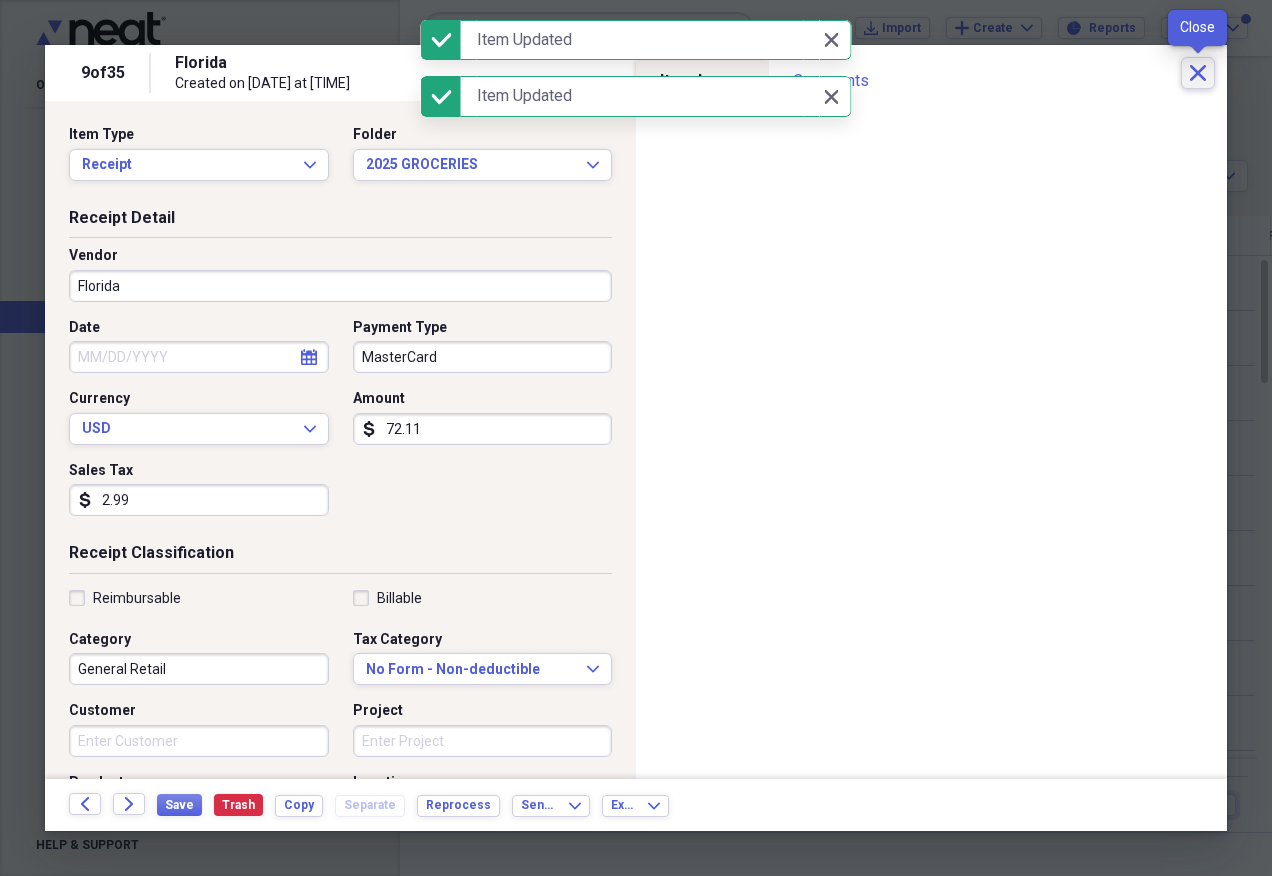 click on "Close" at bounding box center (1198, 73) 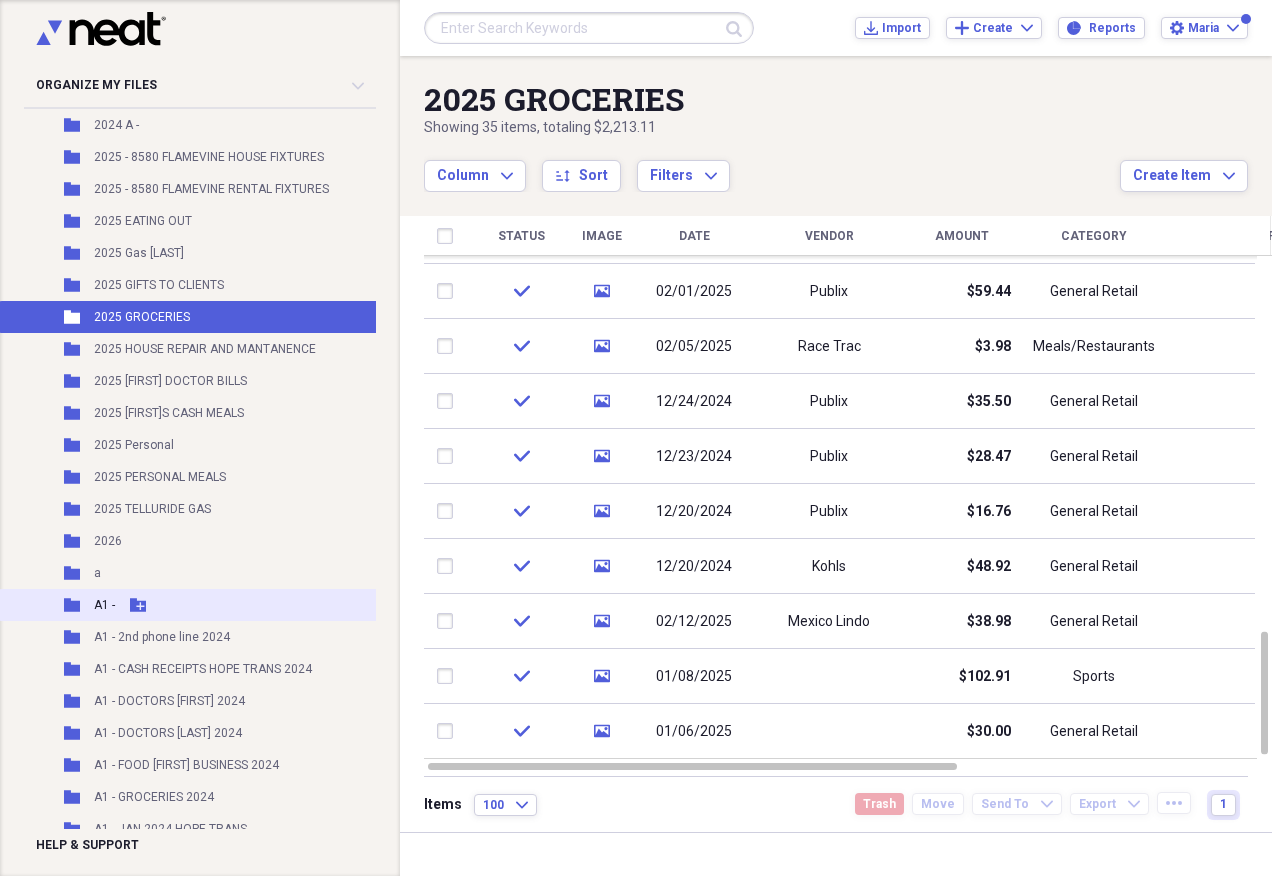 click on "Folder A1 - Add Folder" at bounding box center (285, 605) 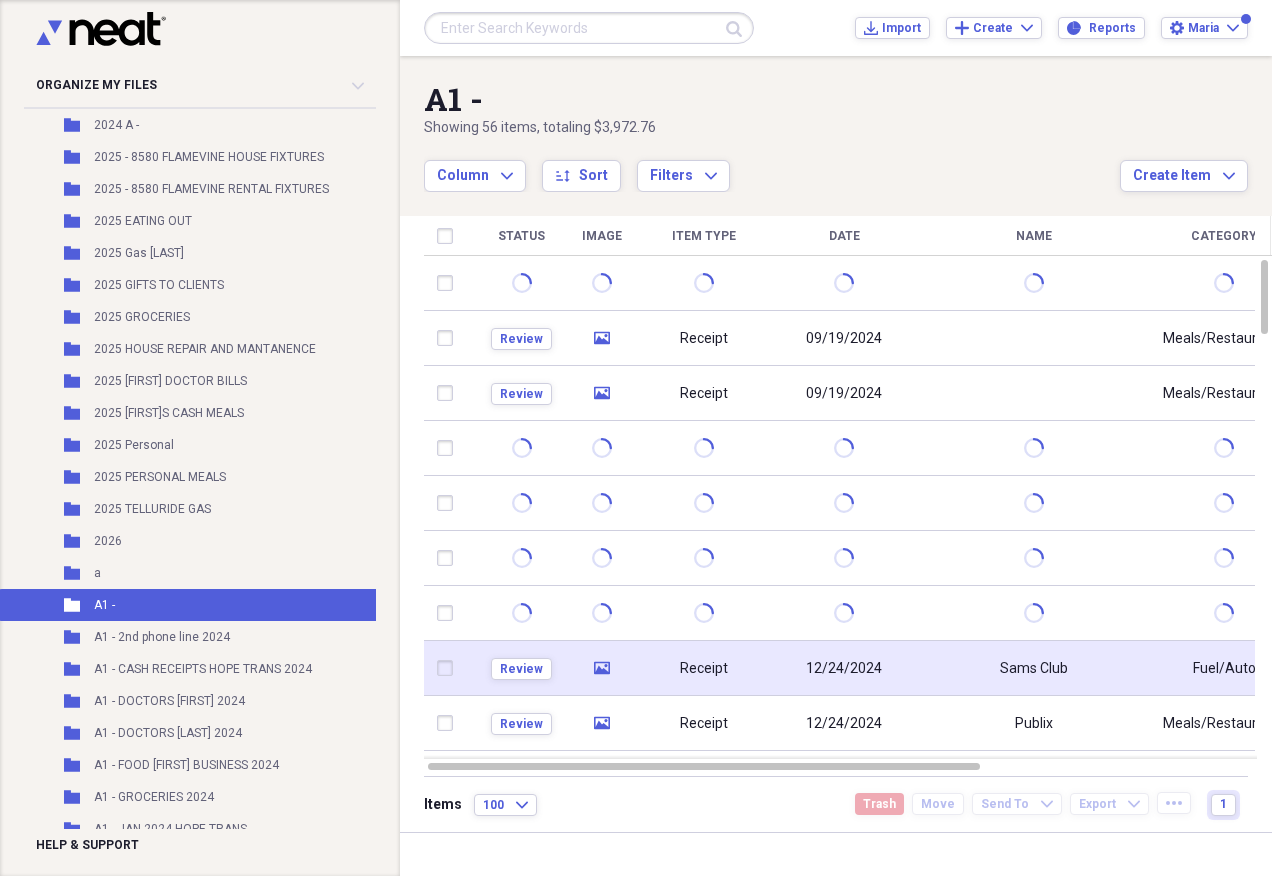 click on "Receipt" at bounding box center [704, 668] 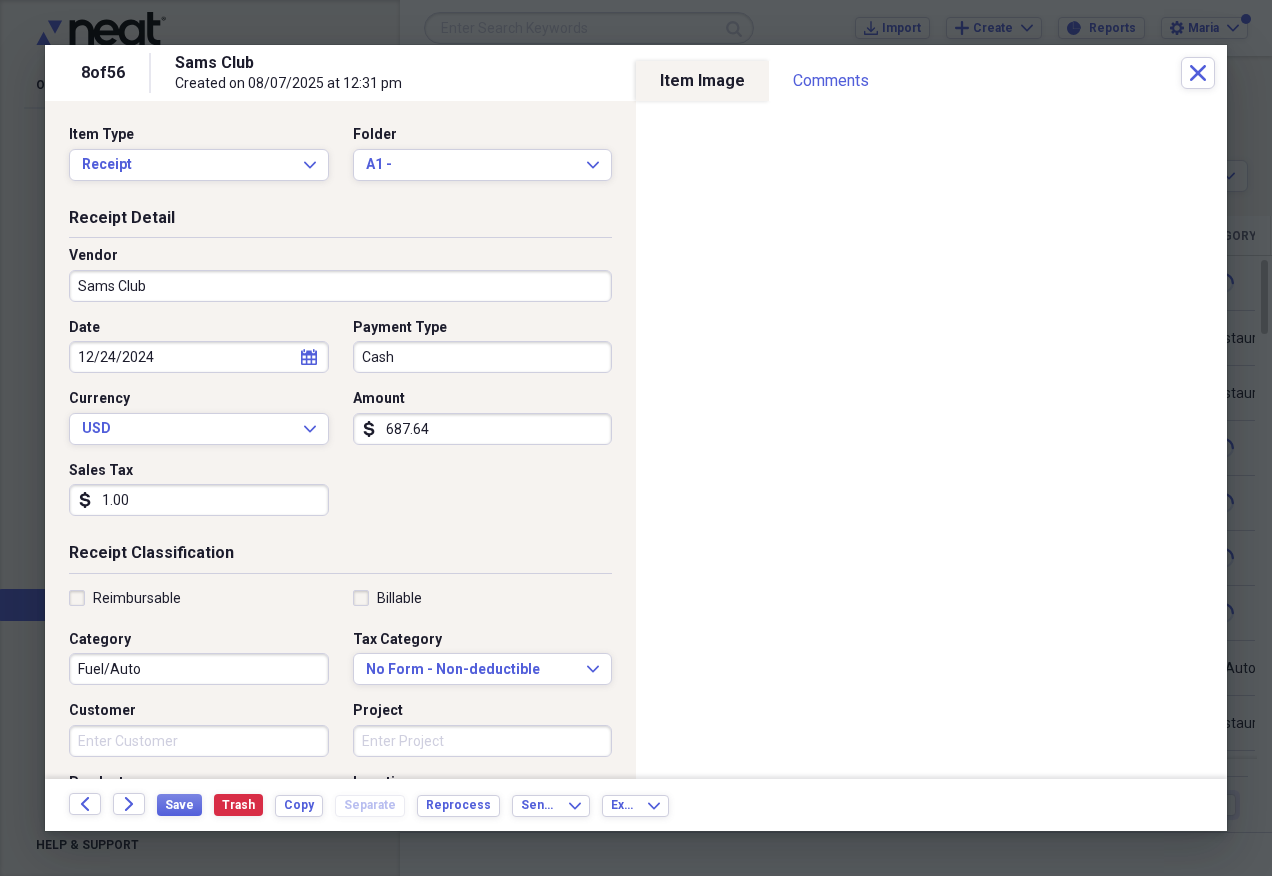 click on "687.64" at bounding box center (483, 429) 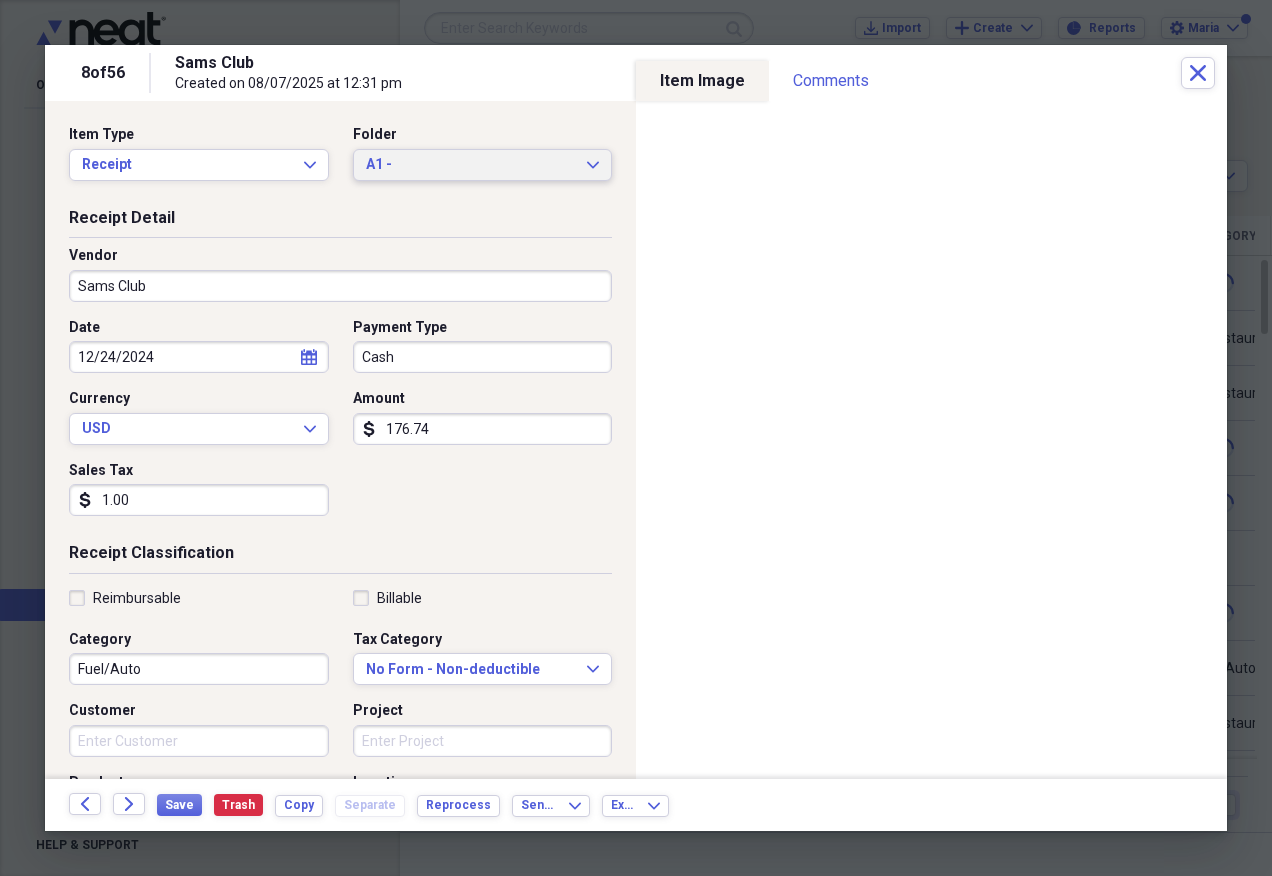 type on "176.74" 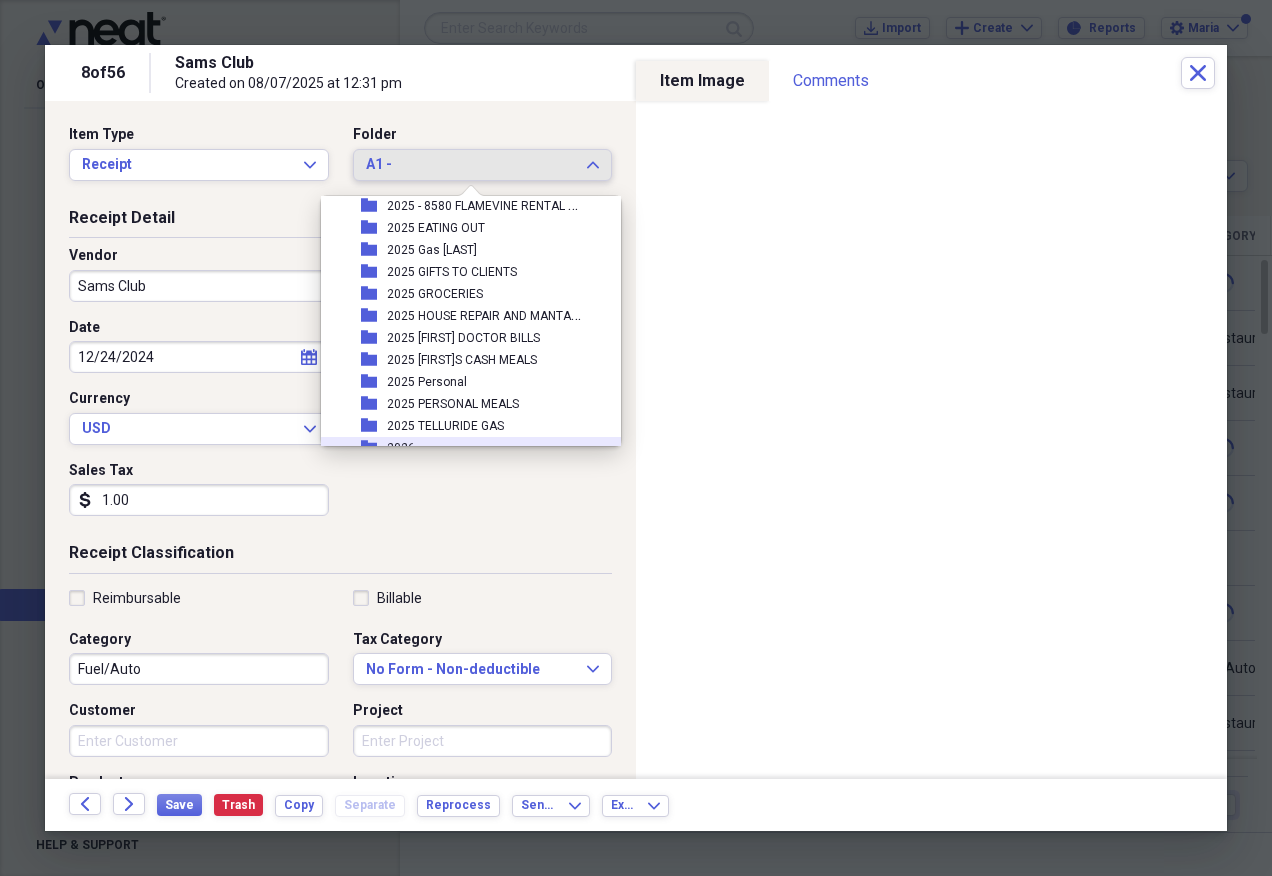 scroll, scrollTop: 97, scrollLeft: 0, axis: vertical 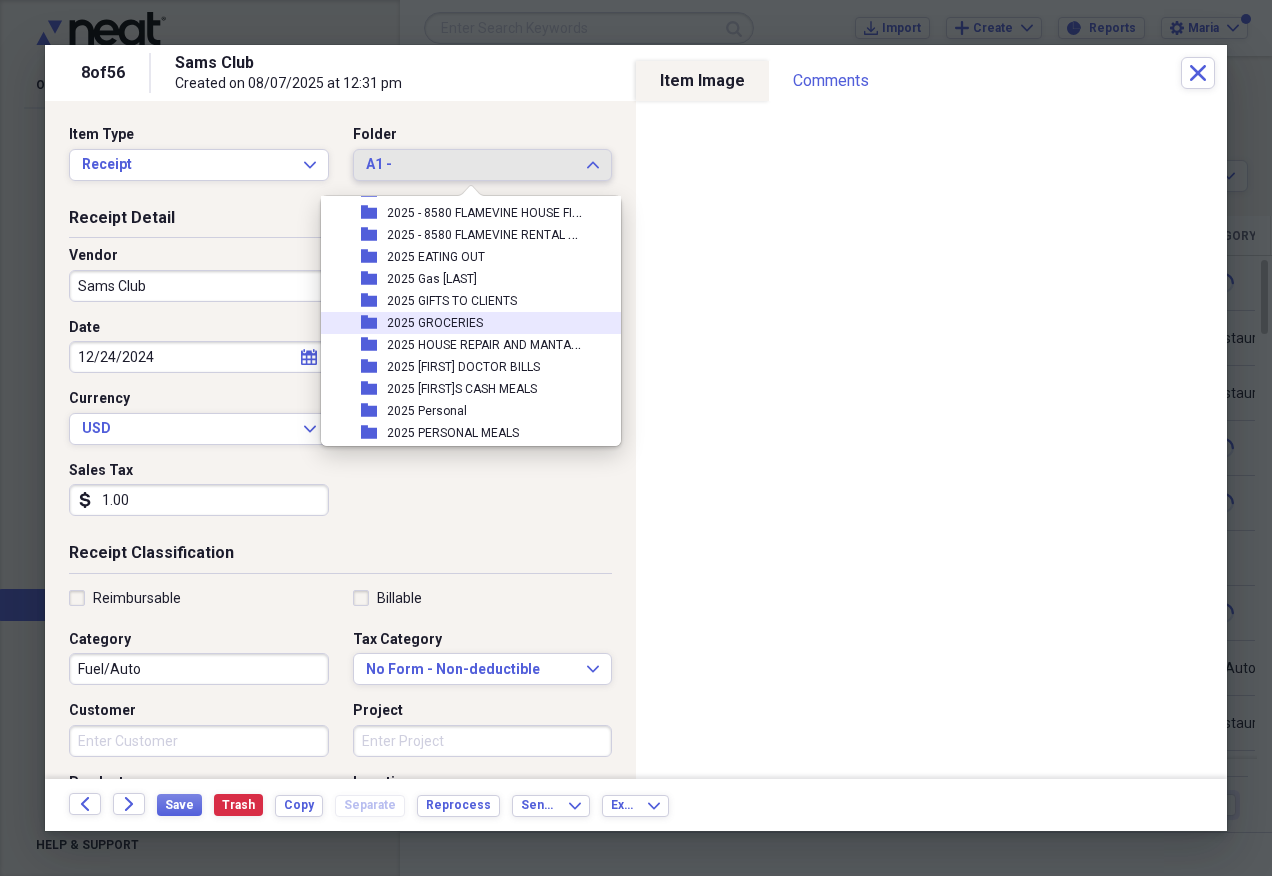 click on "folder 2025 GROCERIES" at bounding box center [463, 323] 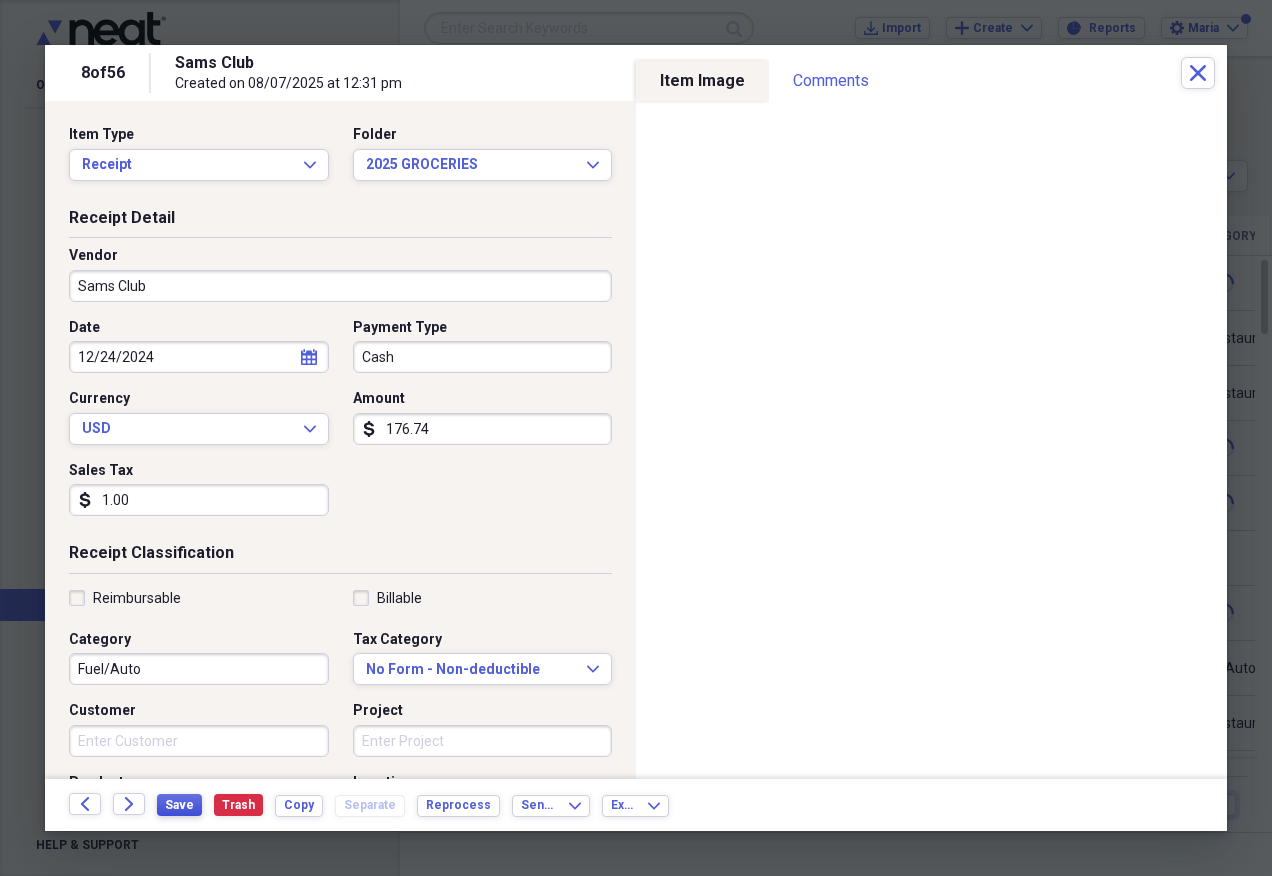 click on "Save" at bounding box center [179, 805] 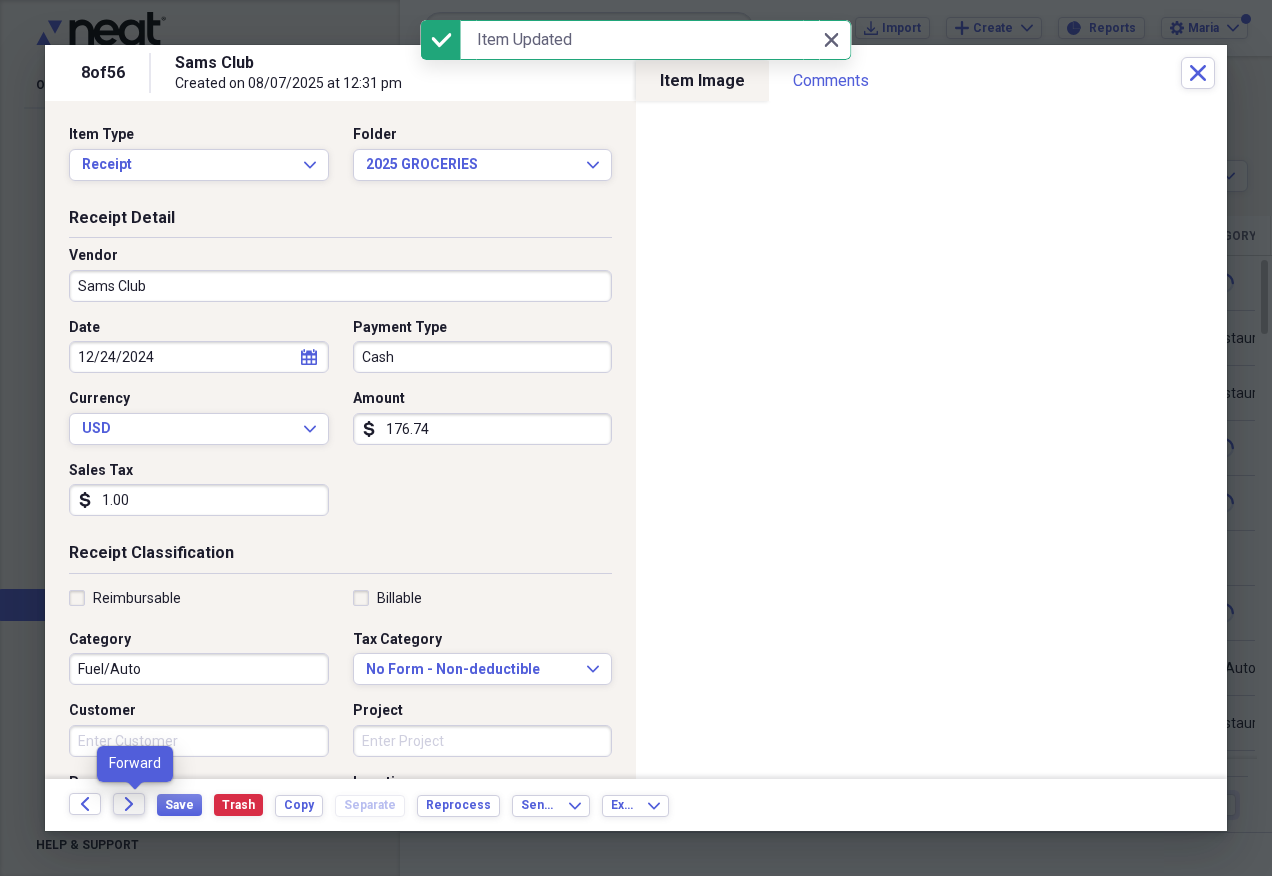 click 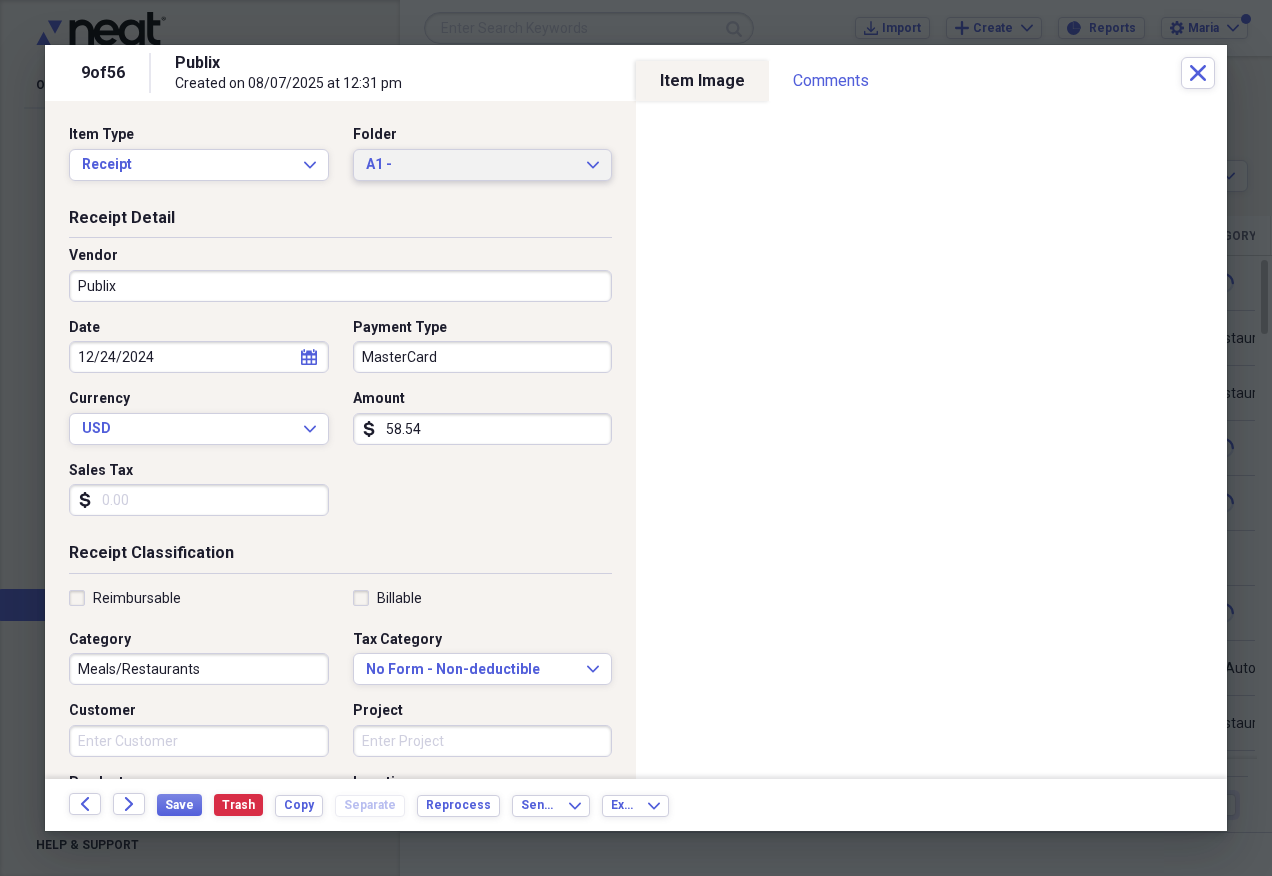 click on "A1 -" at bounding box center (471, 165) 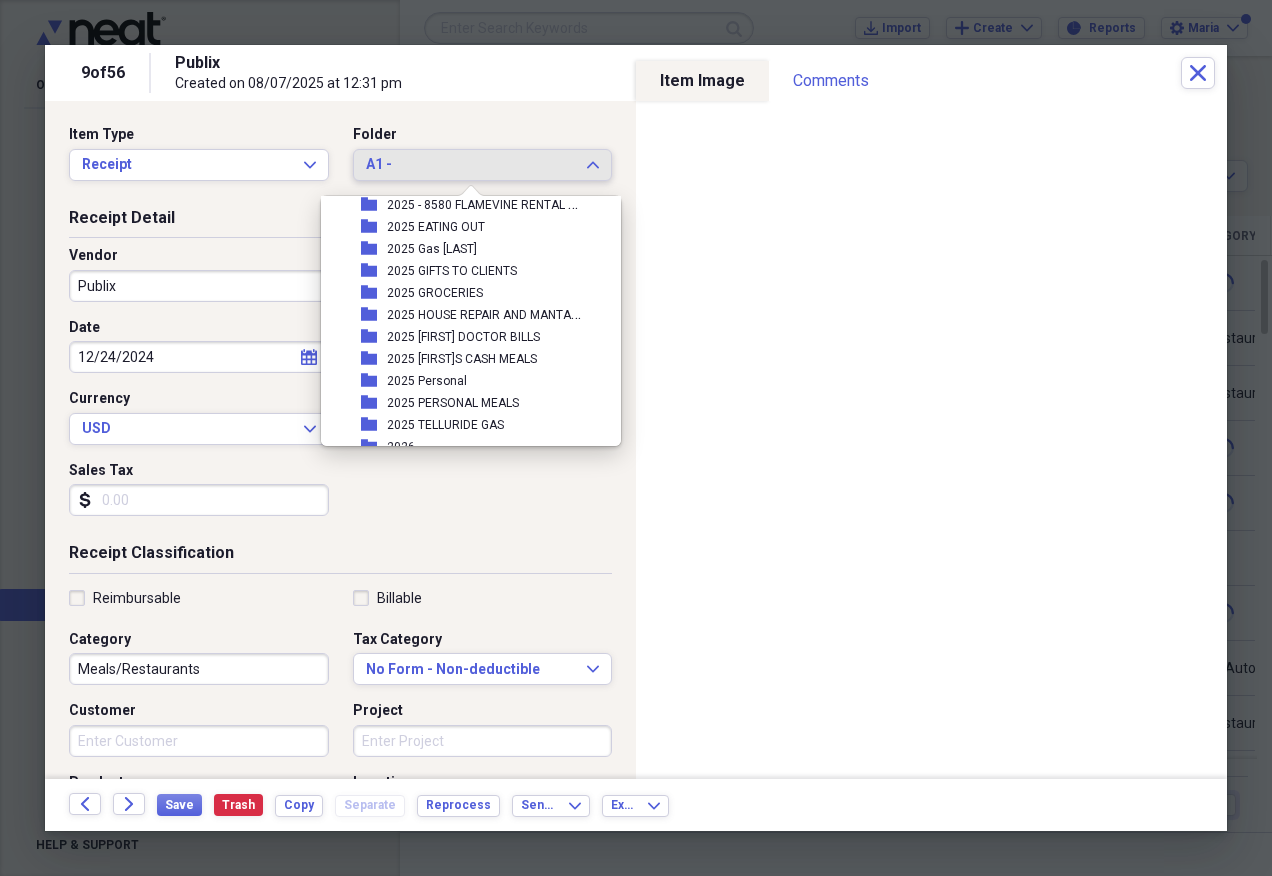 scroll, scrollTop: 97, scrollLeft: 0, axis: vertical 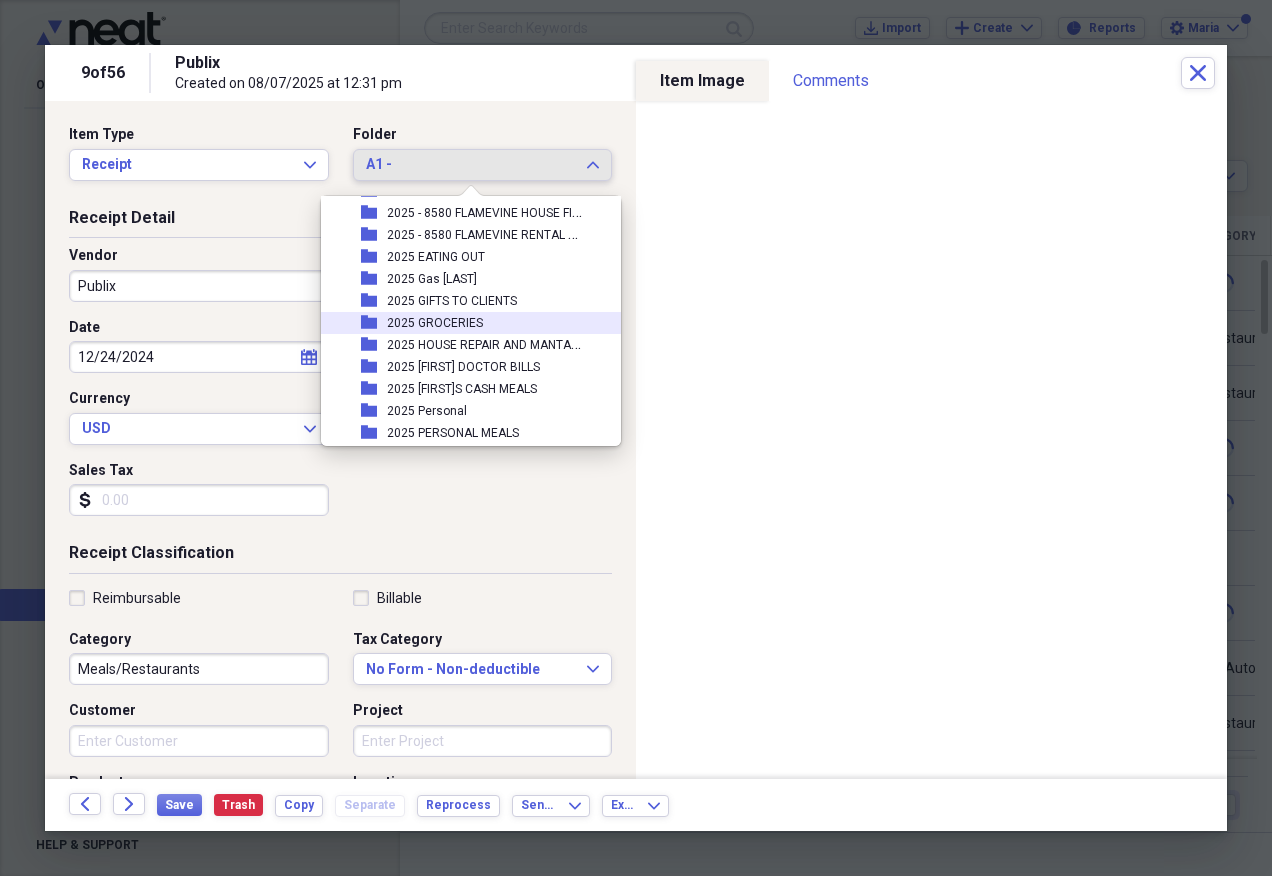 click on "folder 2025 GROCERIES" at bounding box center [463, 323] 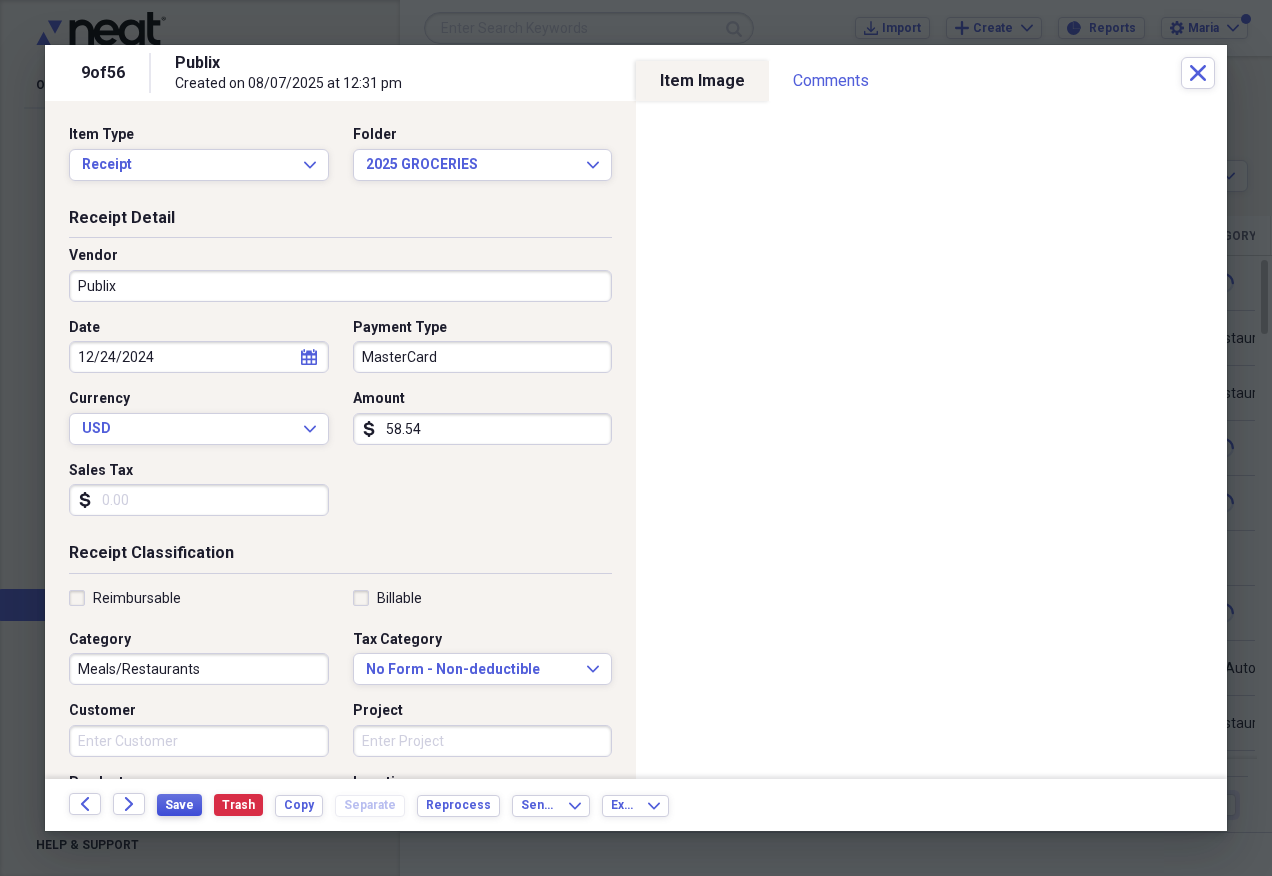 click on "Save" at bounding box center [179, 805] 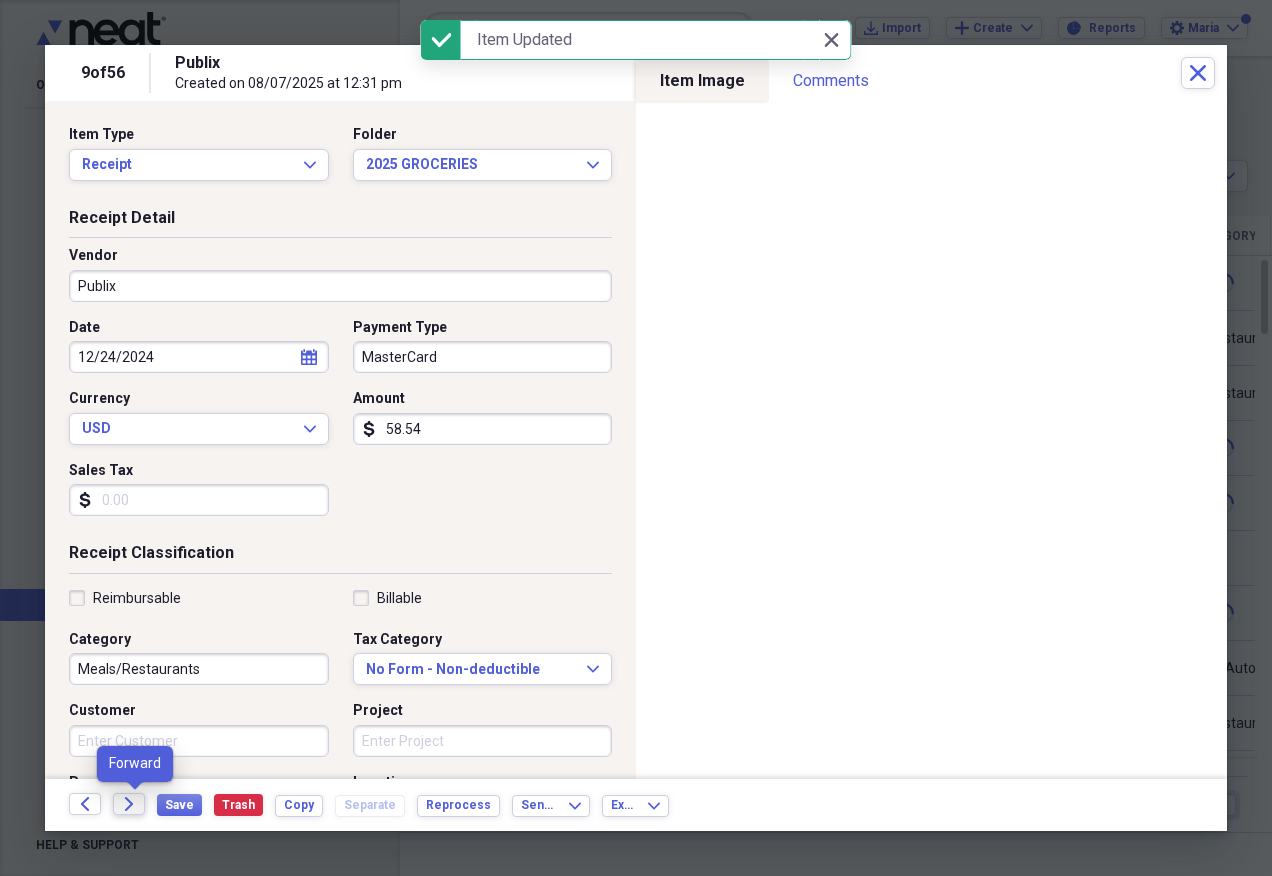 click 